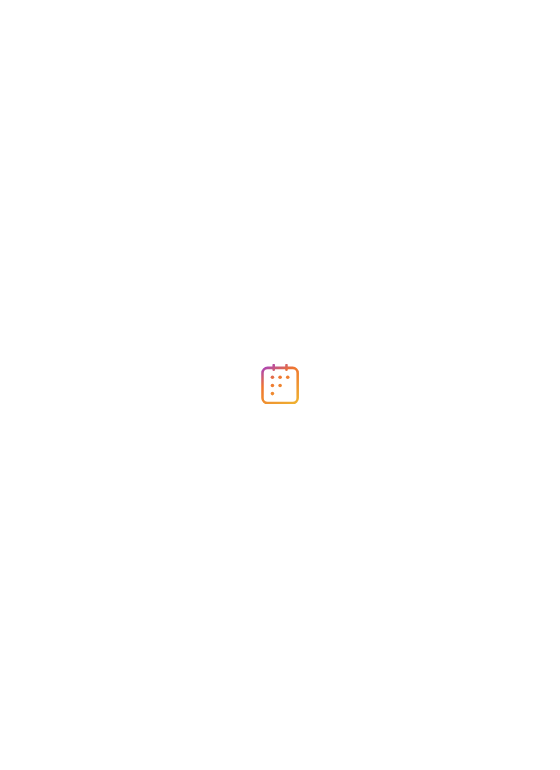 scroll, scrollTop: 0, scrollLeft: 0, axis: both 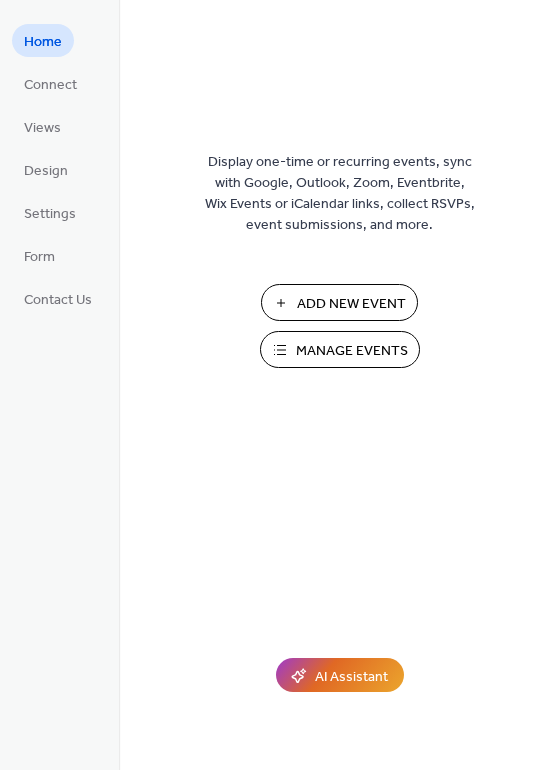 click on "Manage Events" at bounding box center [352, 351] 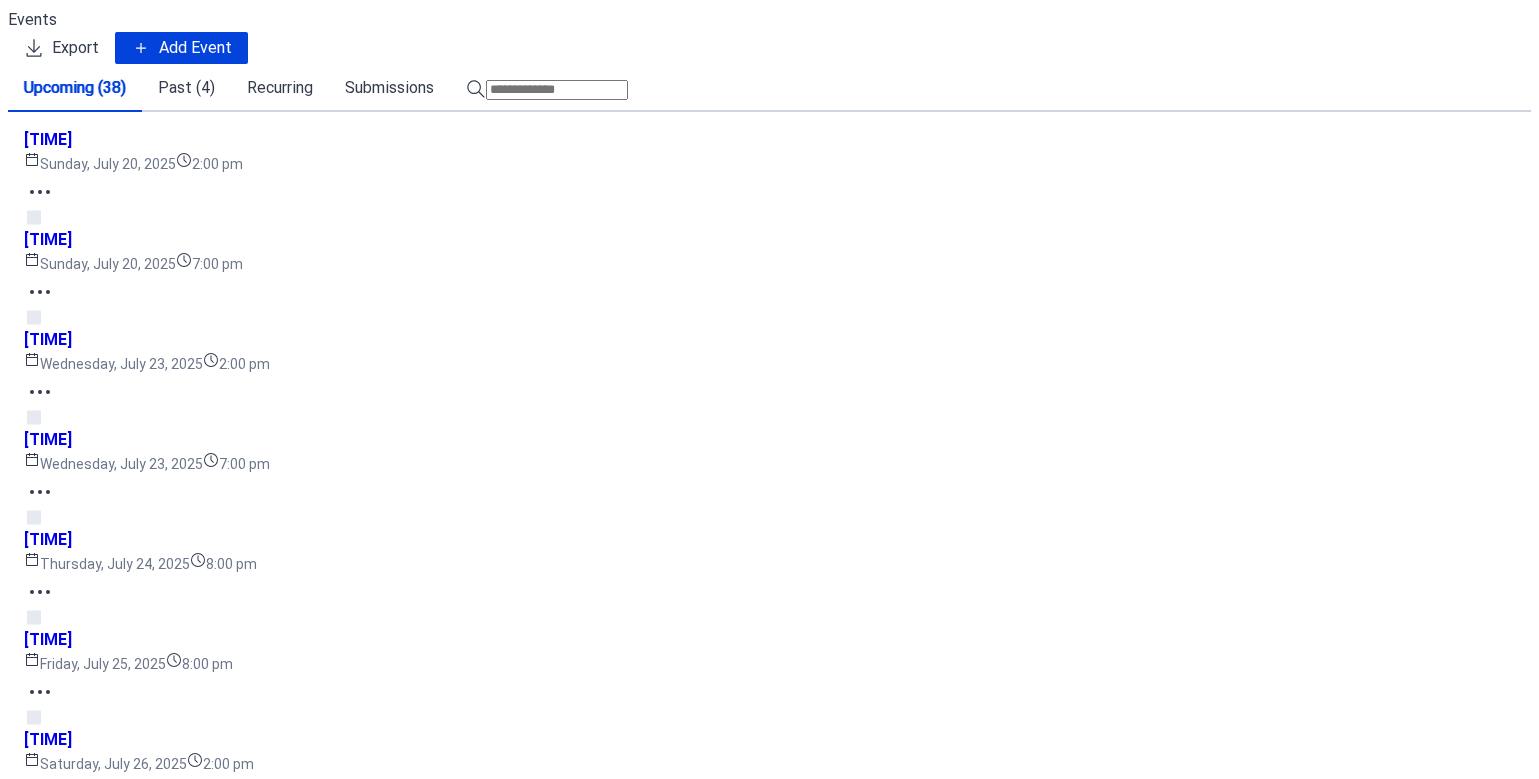 scroll, scrollTop: 0, scrollLeft: 0, axis: both 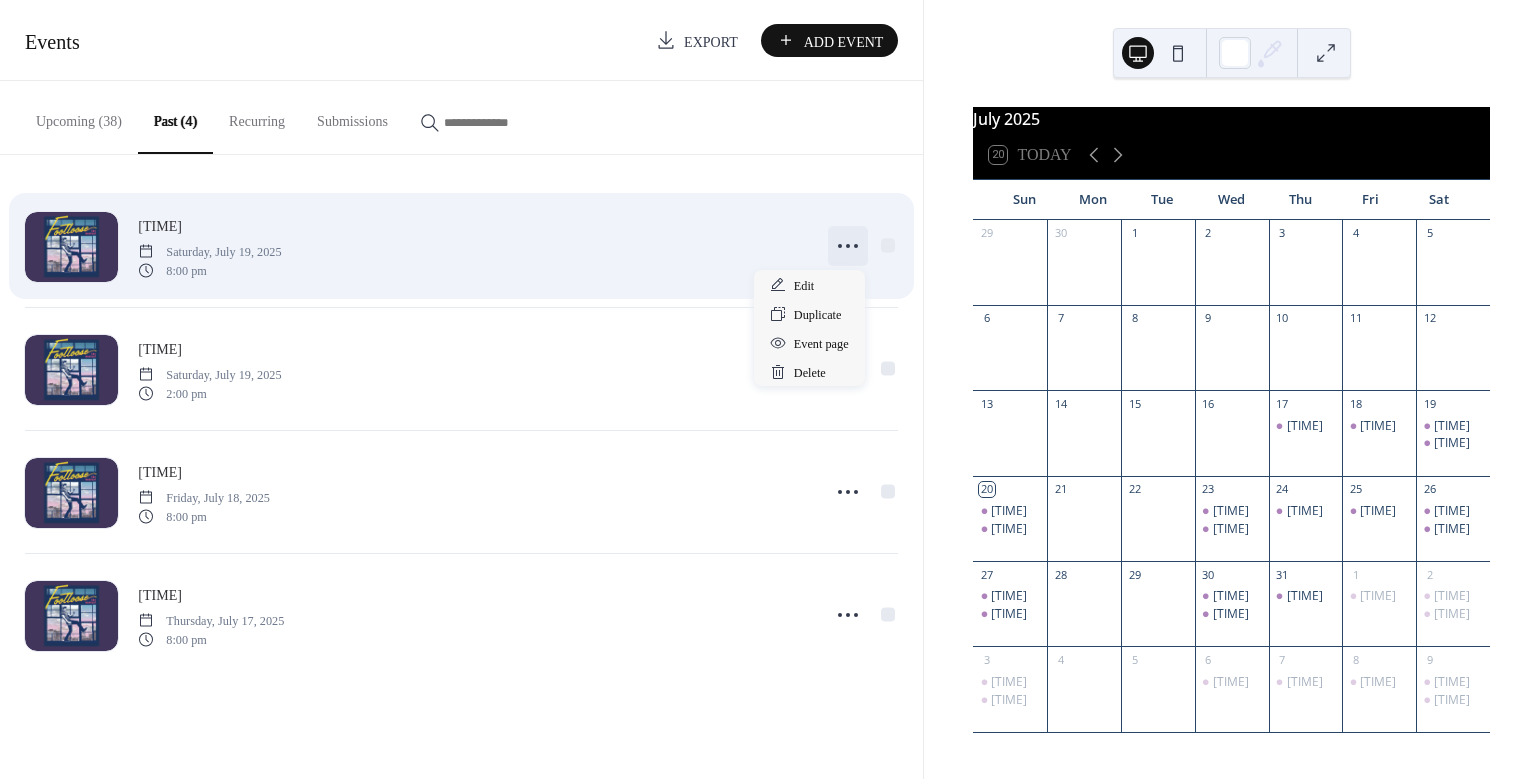 click 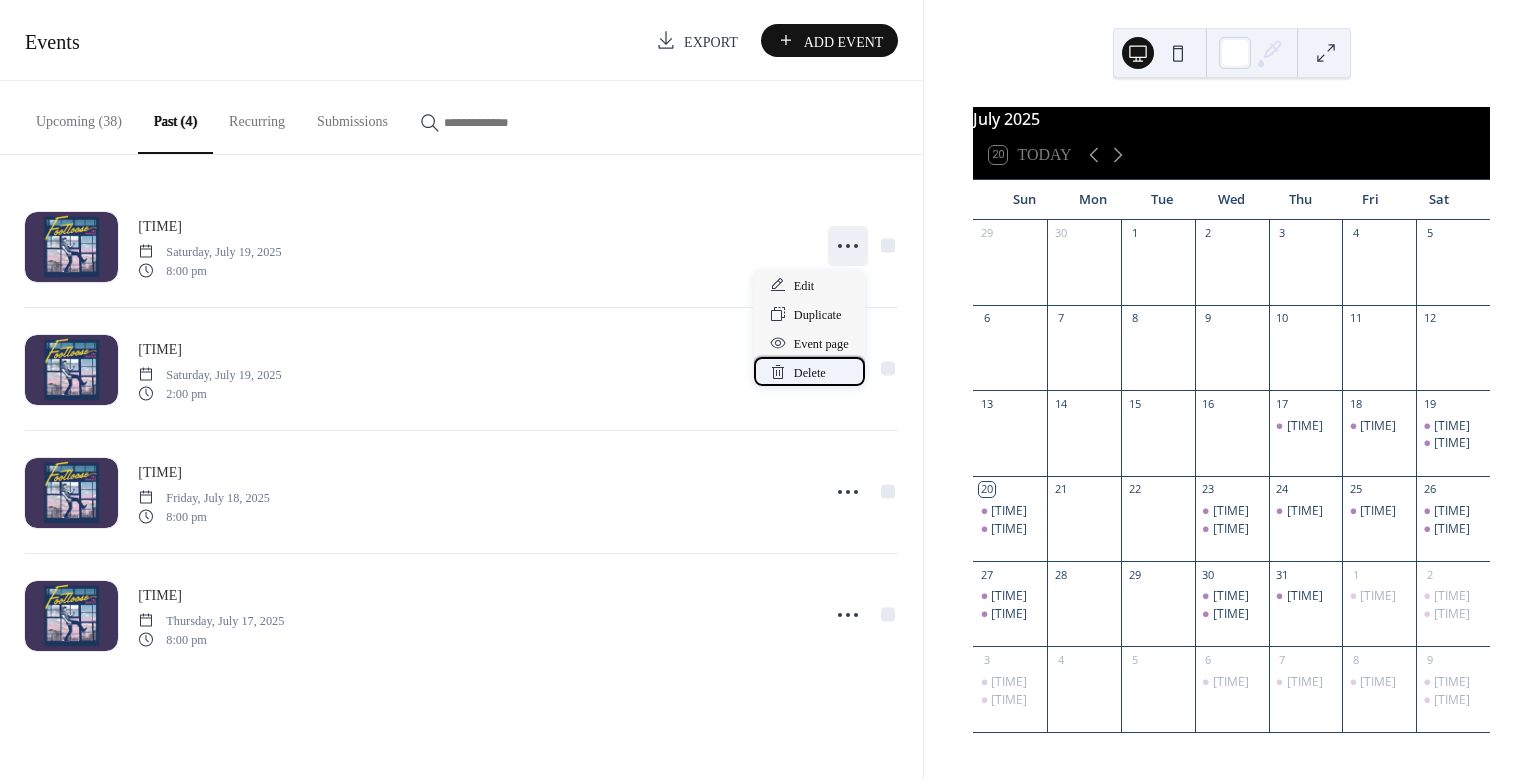 click on "Delete" at bounding box center (810, 373) 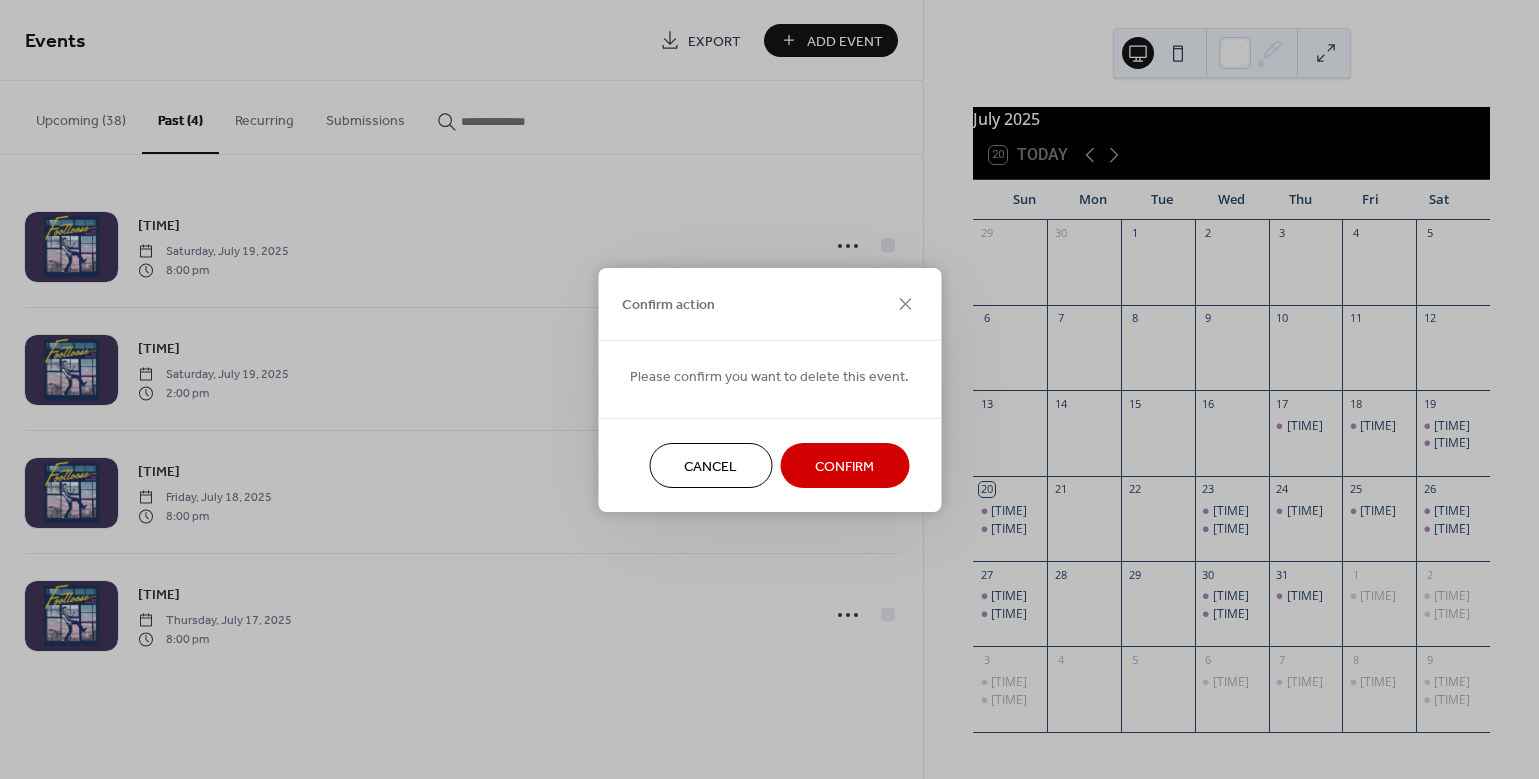 click on "Confirm" at bounding box center (844, 466) 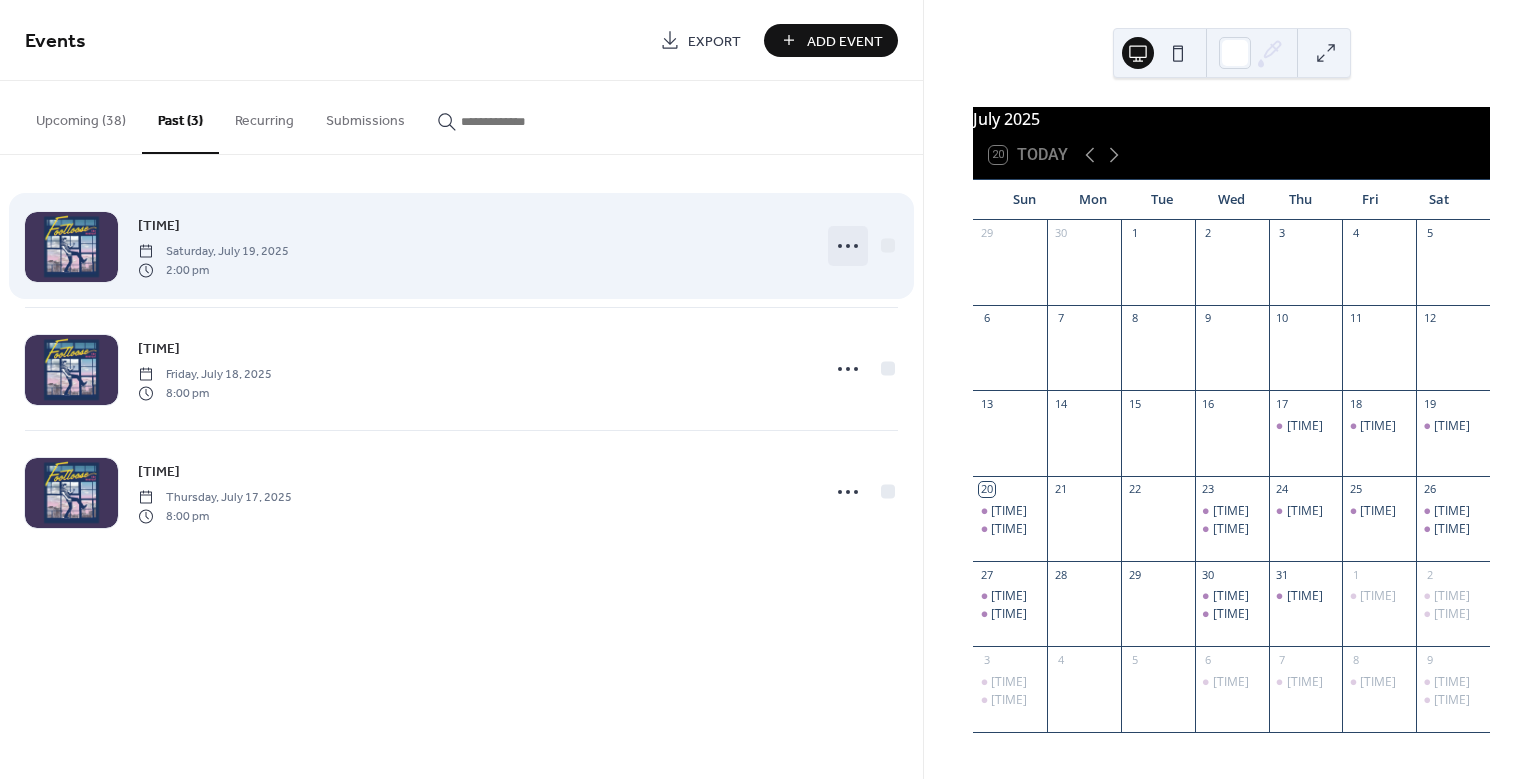 click 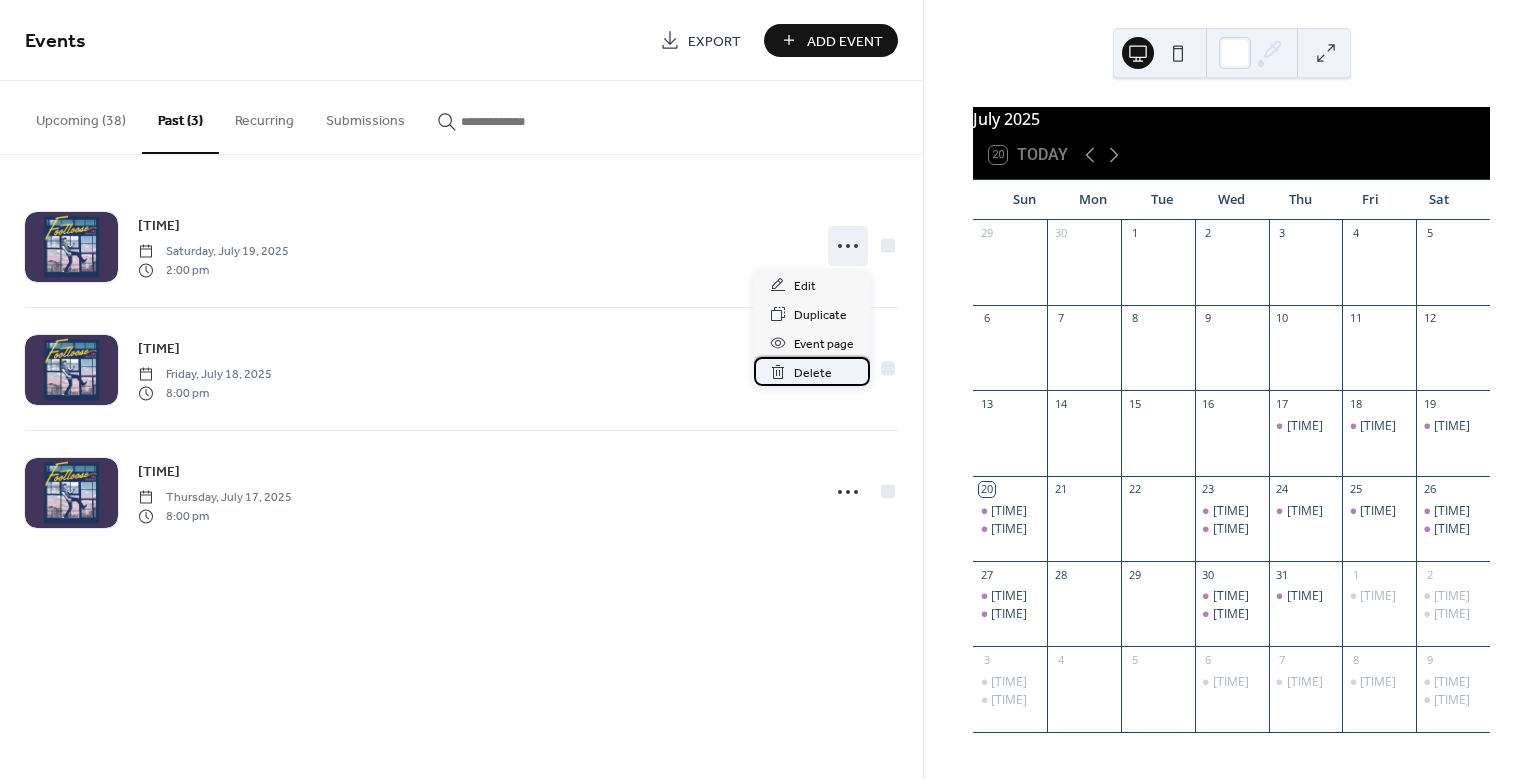 click on "Delete" at bounding box center (813, 373) 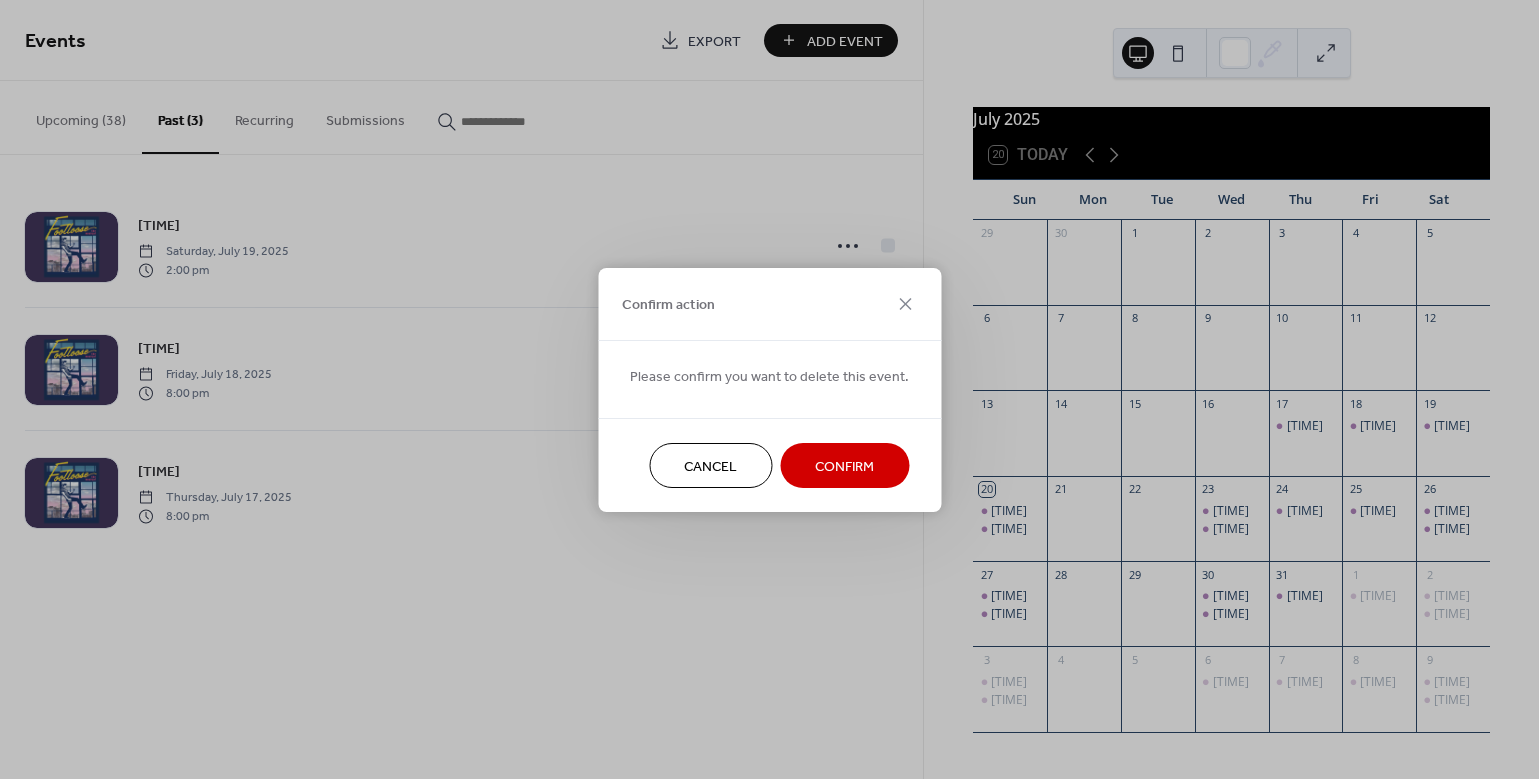 click on "Confirm" at bounding box center [844, 466] 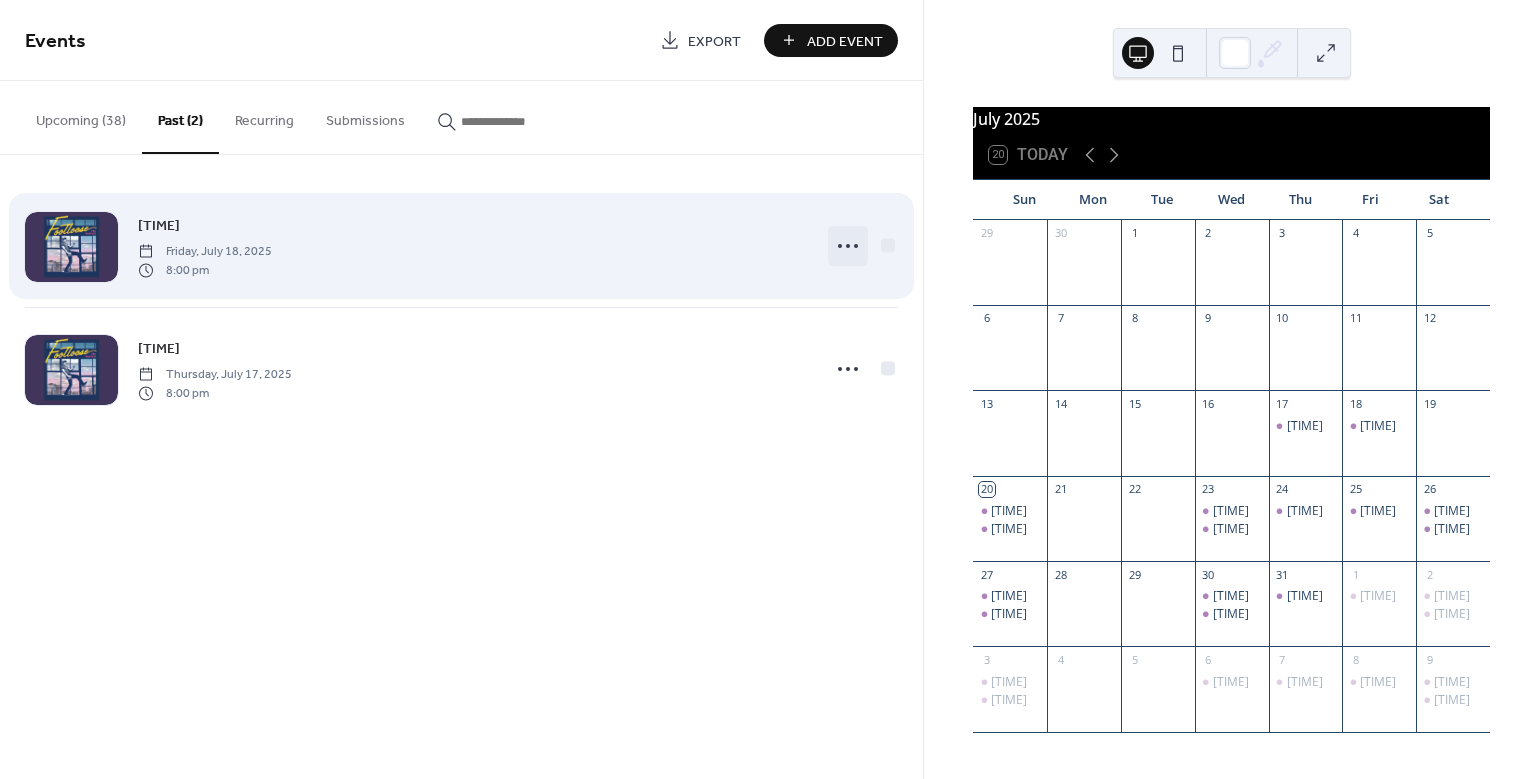 click 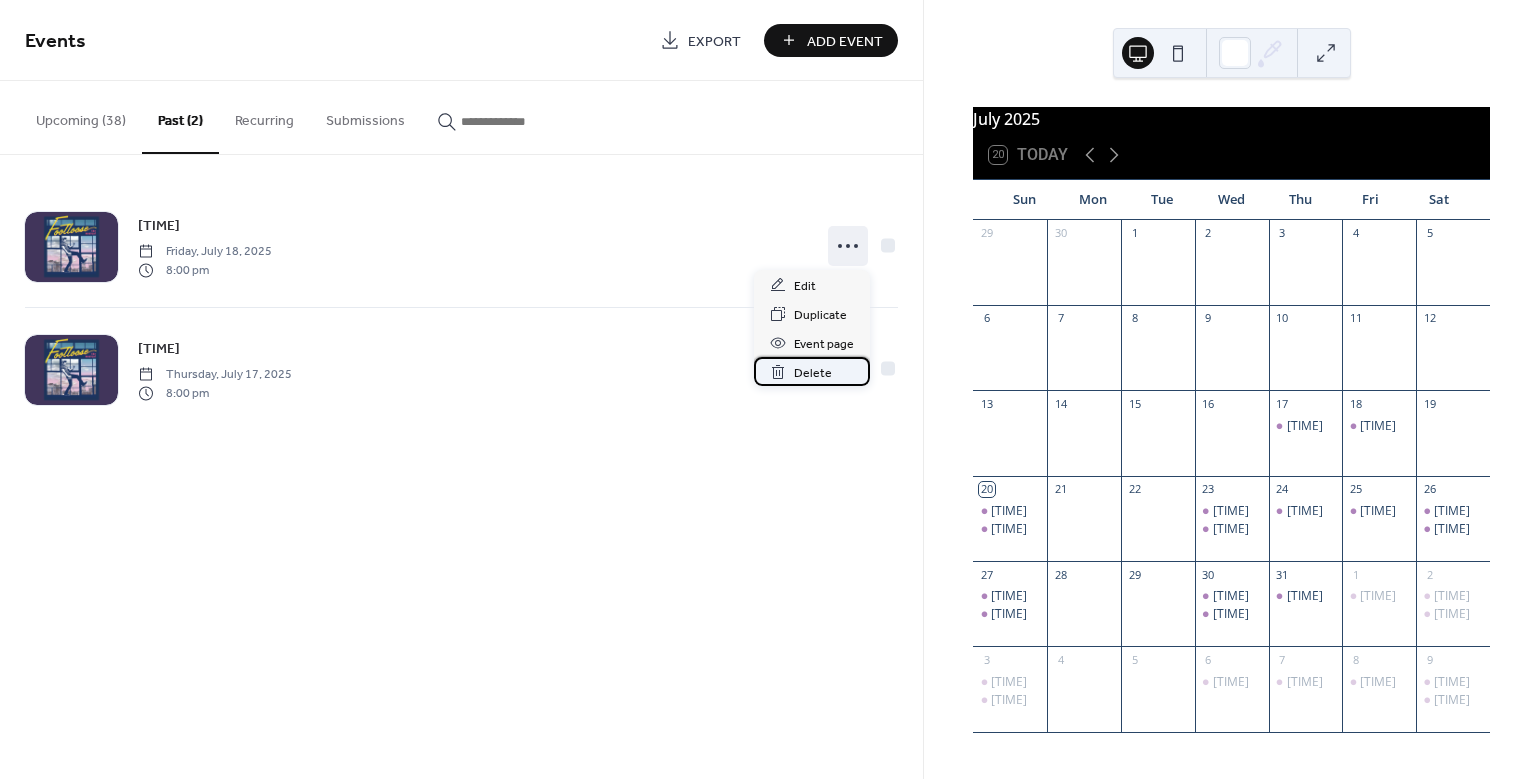 click on "Delete" at bounding box center (813, 373) 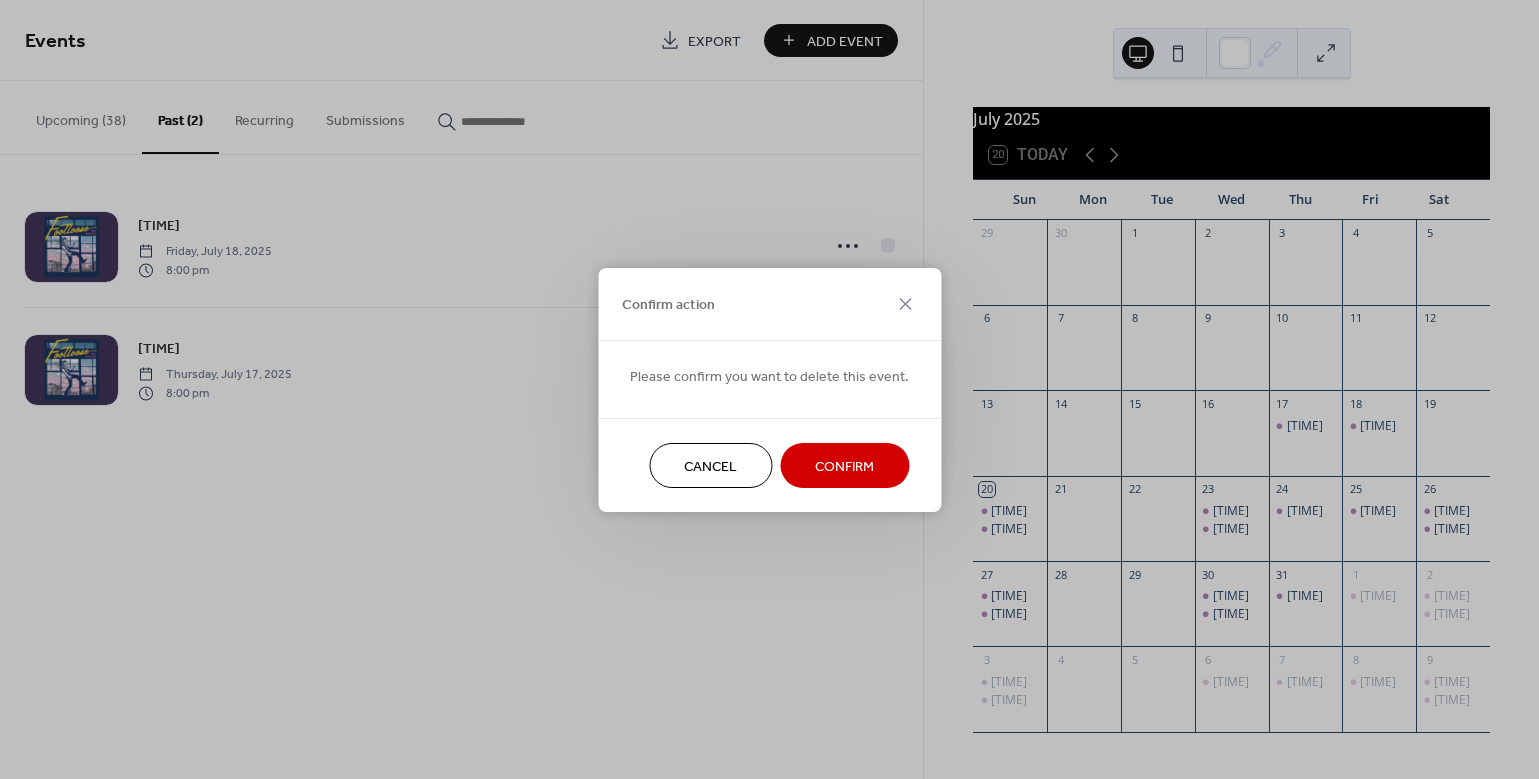 click on "Confirm" at bounding box center [844, 466] 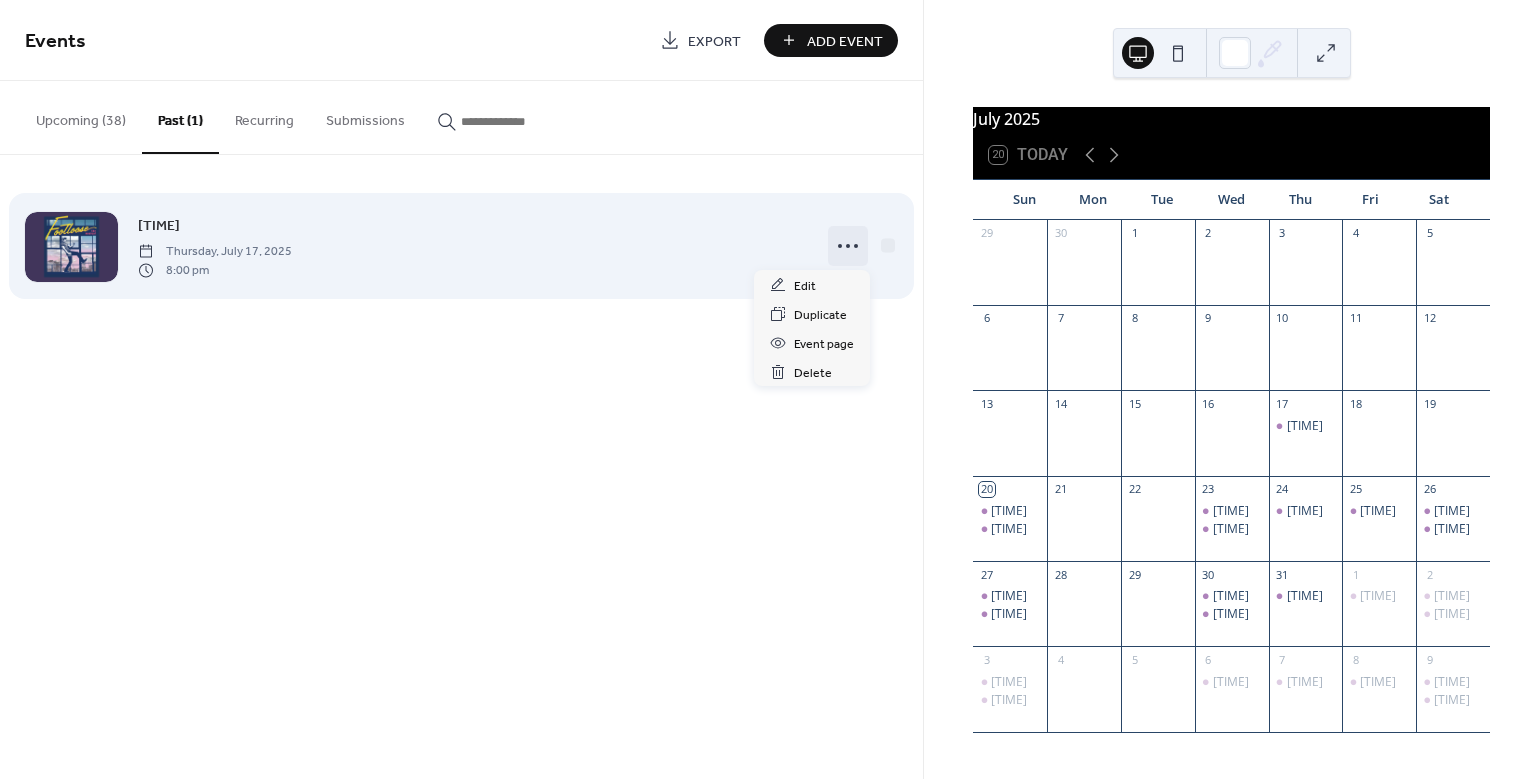 click 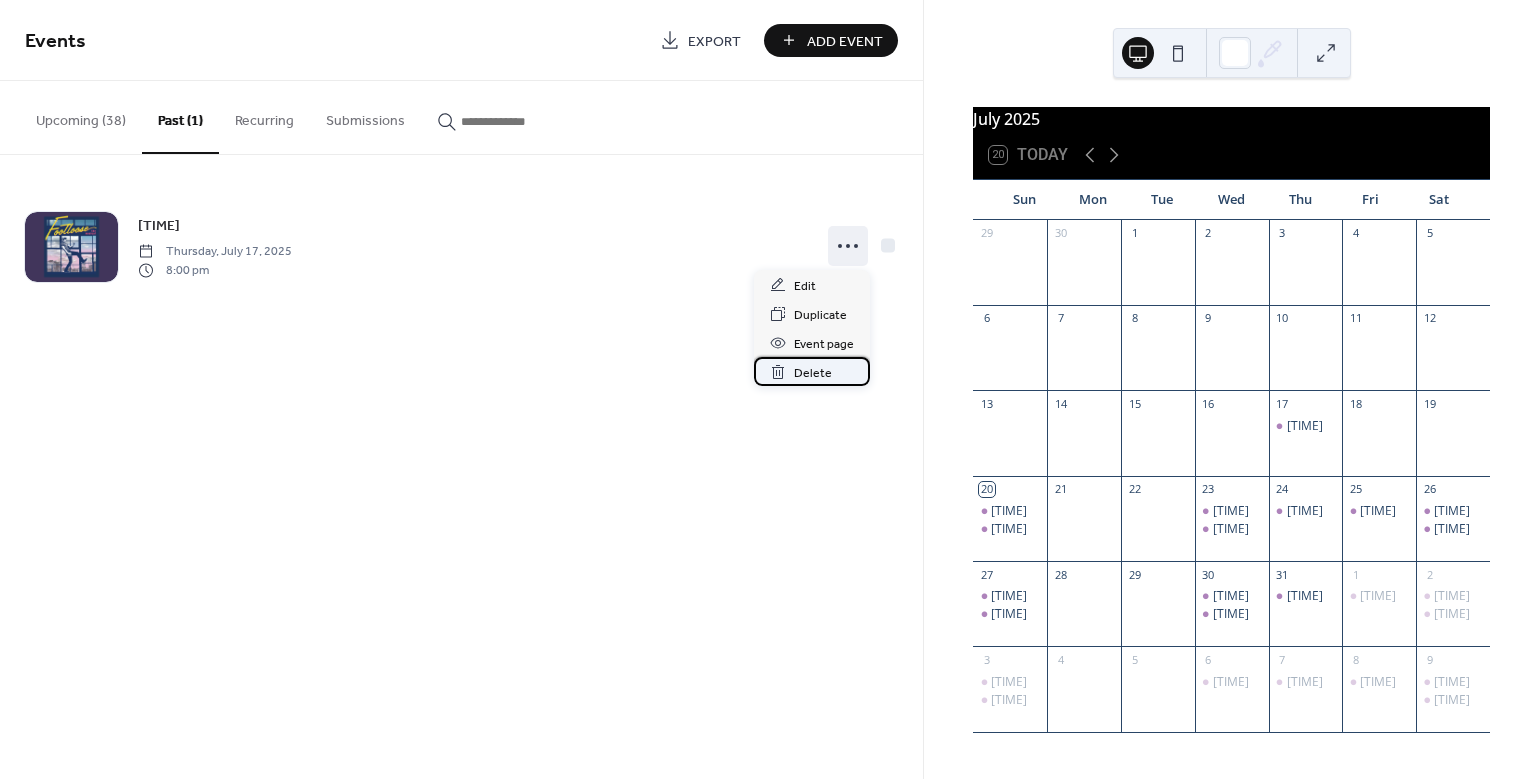 click on "Delete" at bounding box center (813, 373) 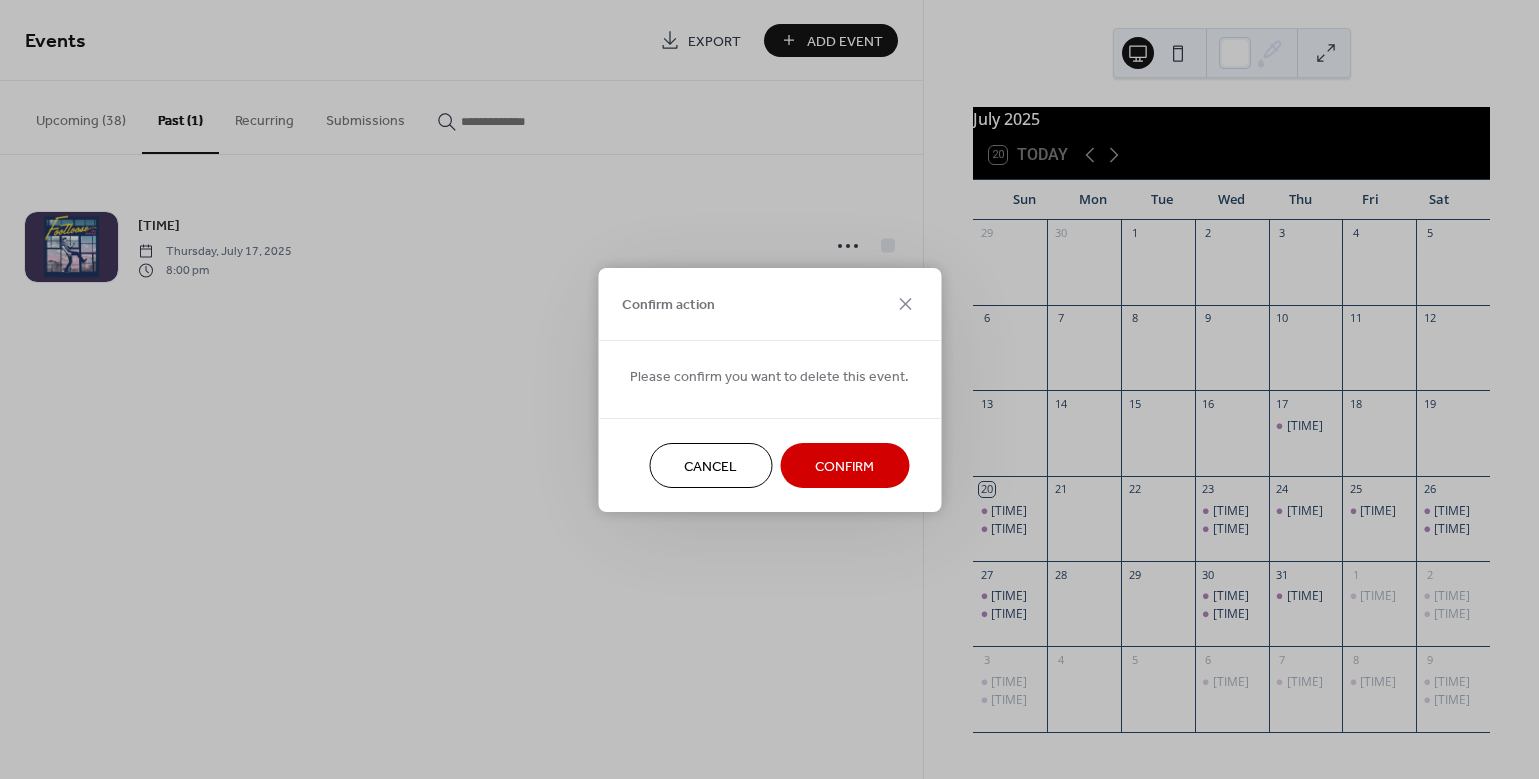 click on "Confirm" at bounding box center (844, 466) 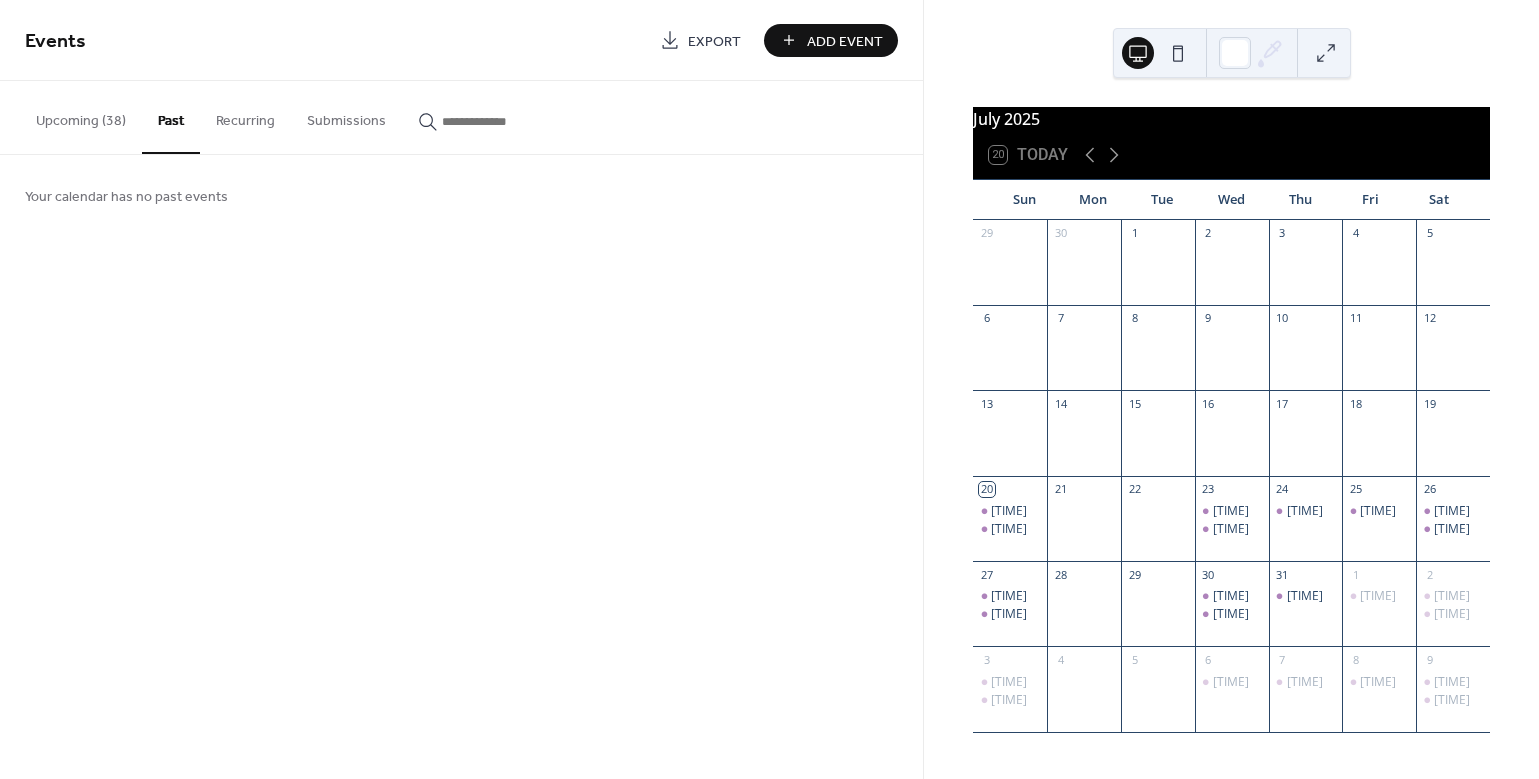 click on "Upcoming (38)" at bounding box center (81, 116) 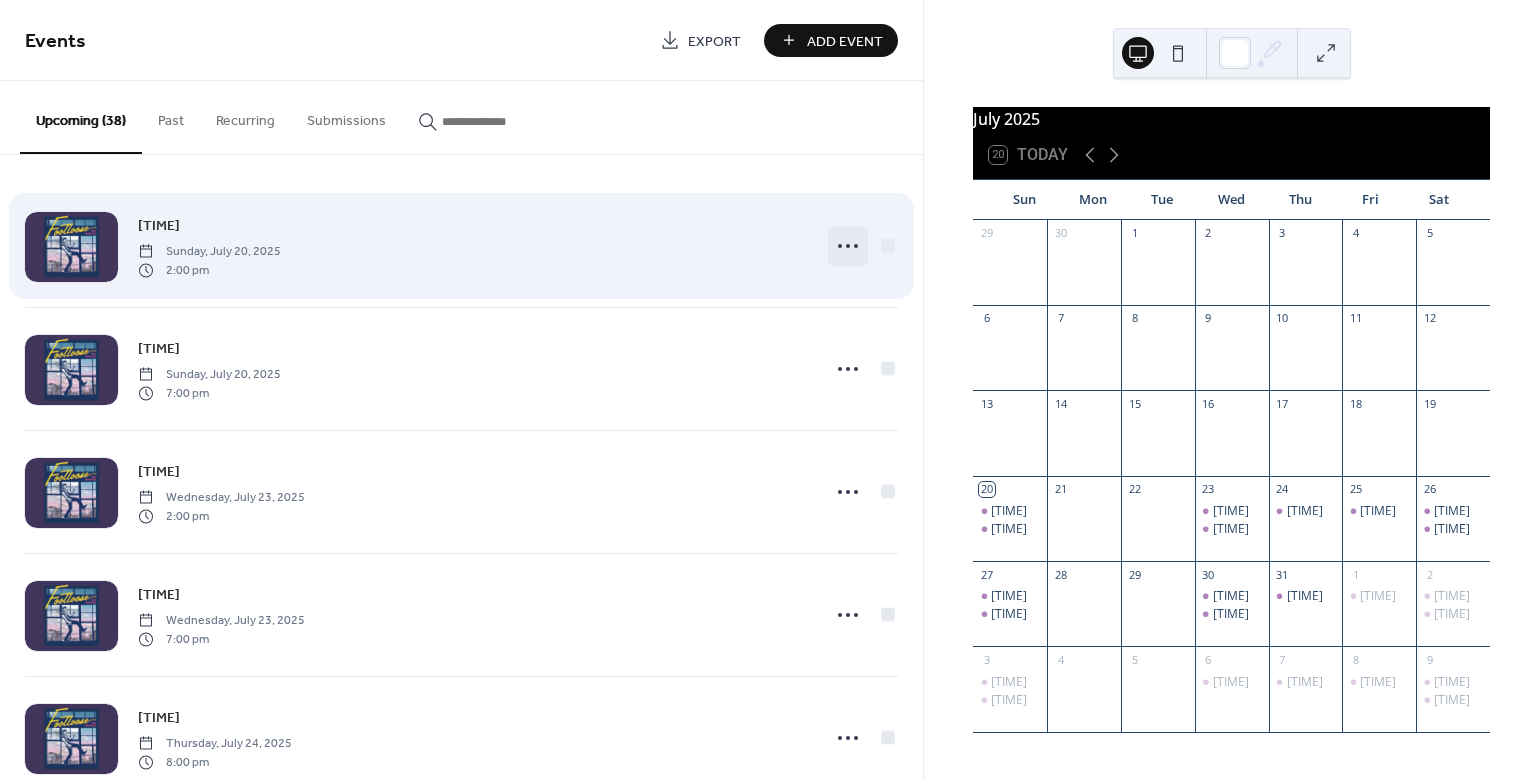 click 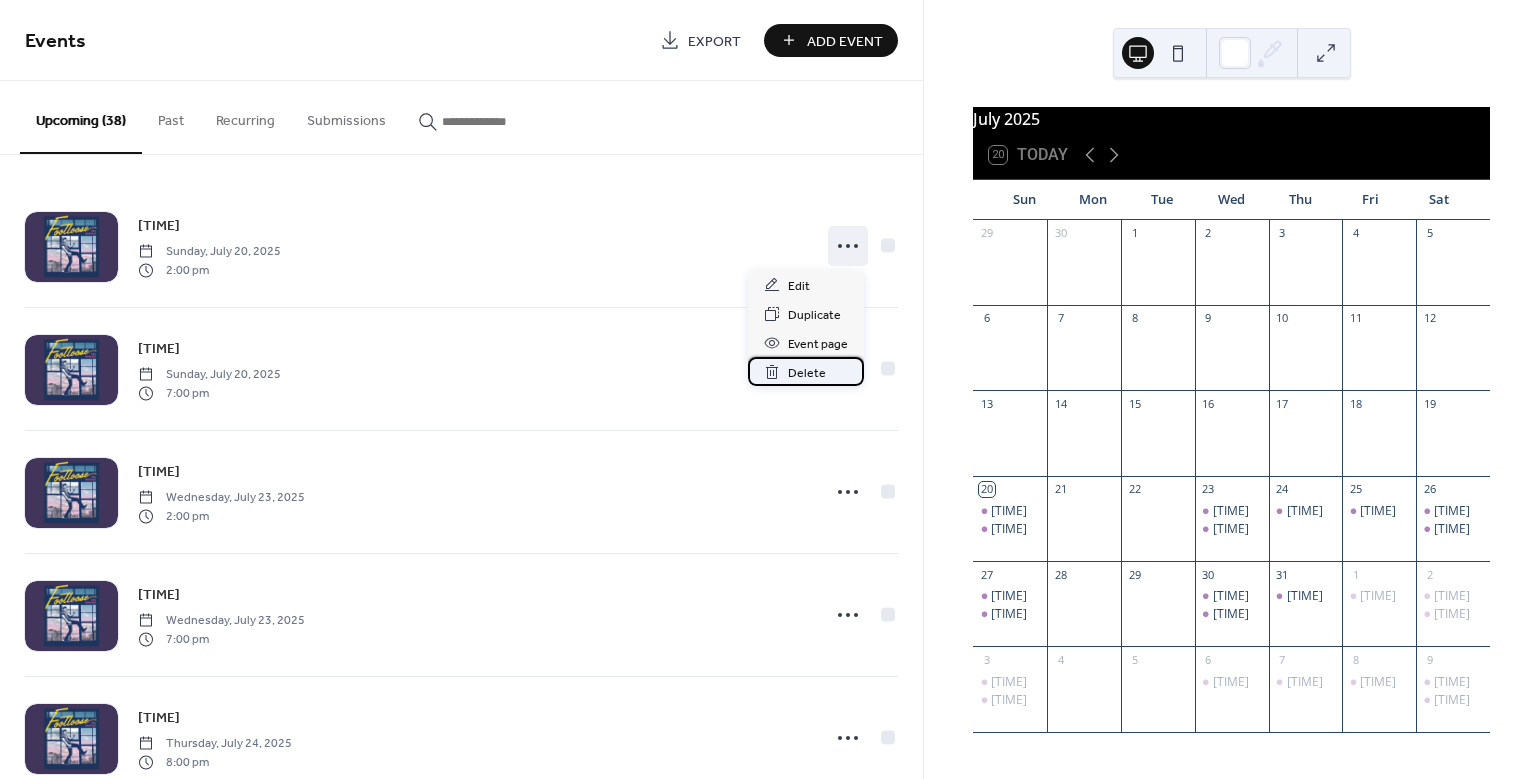 click on "Delete" at bounding box center (807, 373) 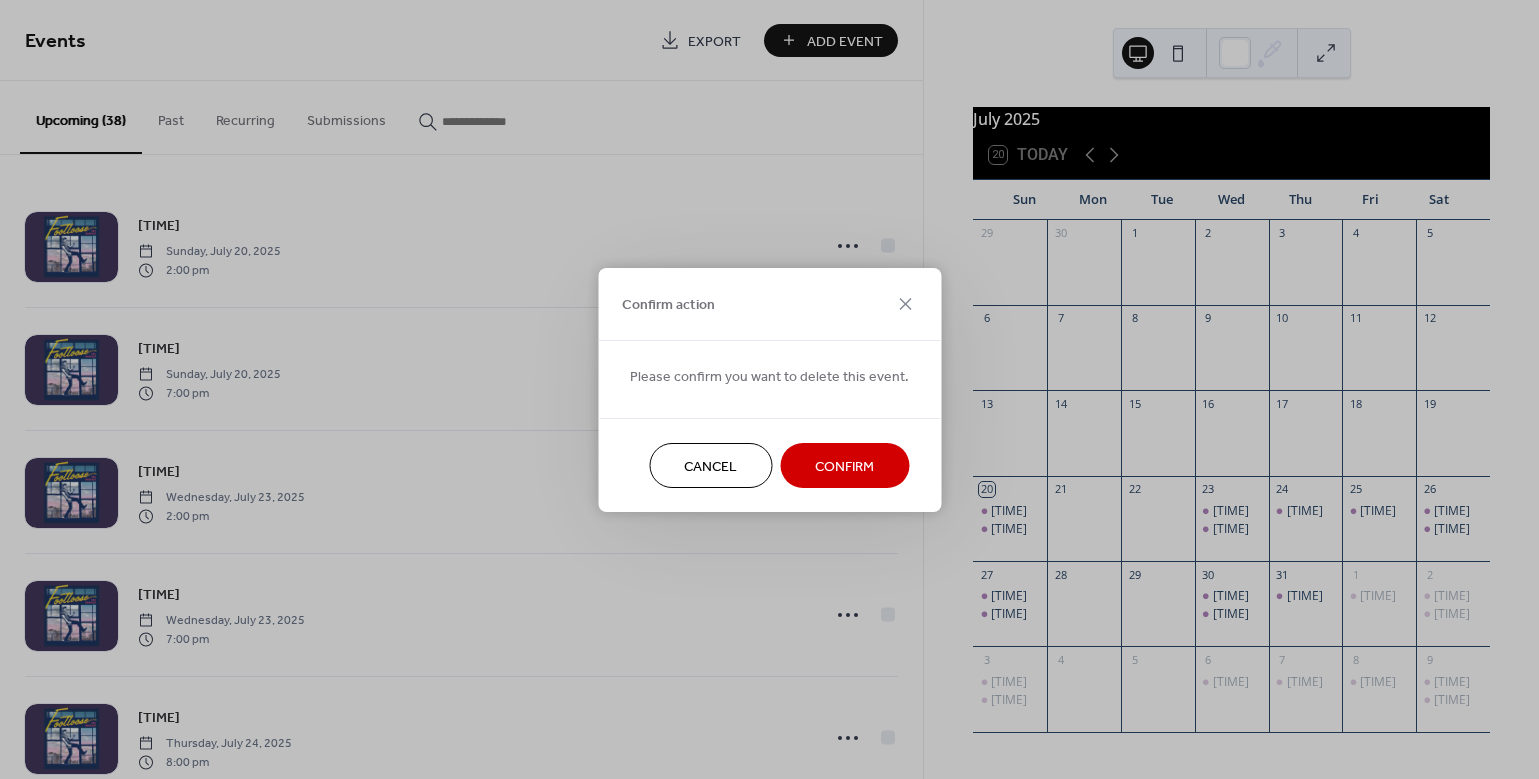 click on "Confirm" at bounding box center (844, 466) 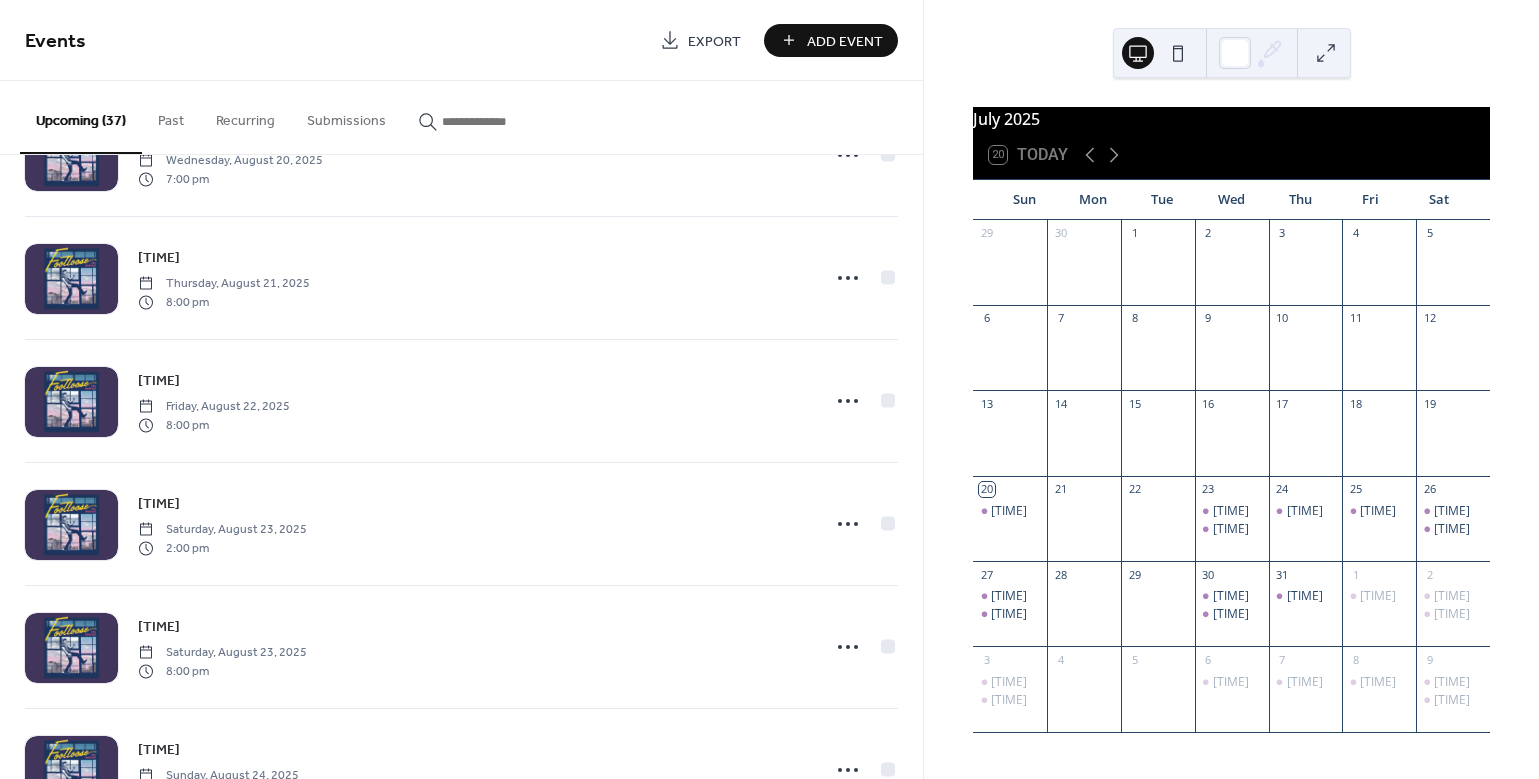 scroll, scrollTop: 3863, scrollLeft: 0, axis: vertical 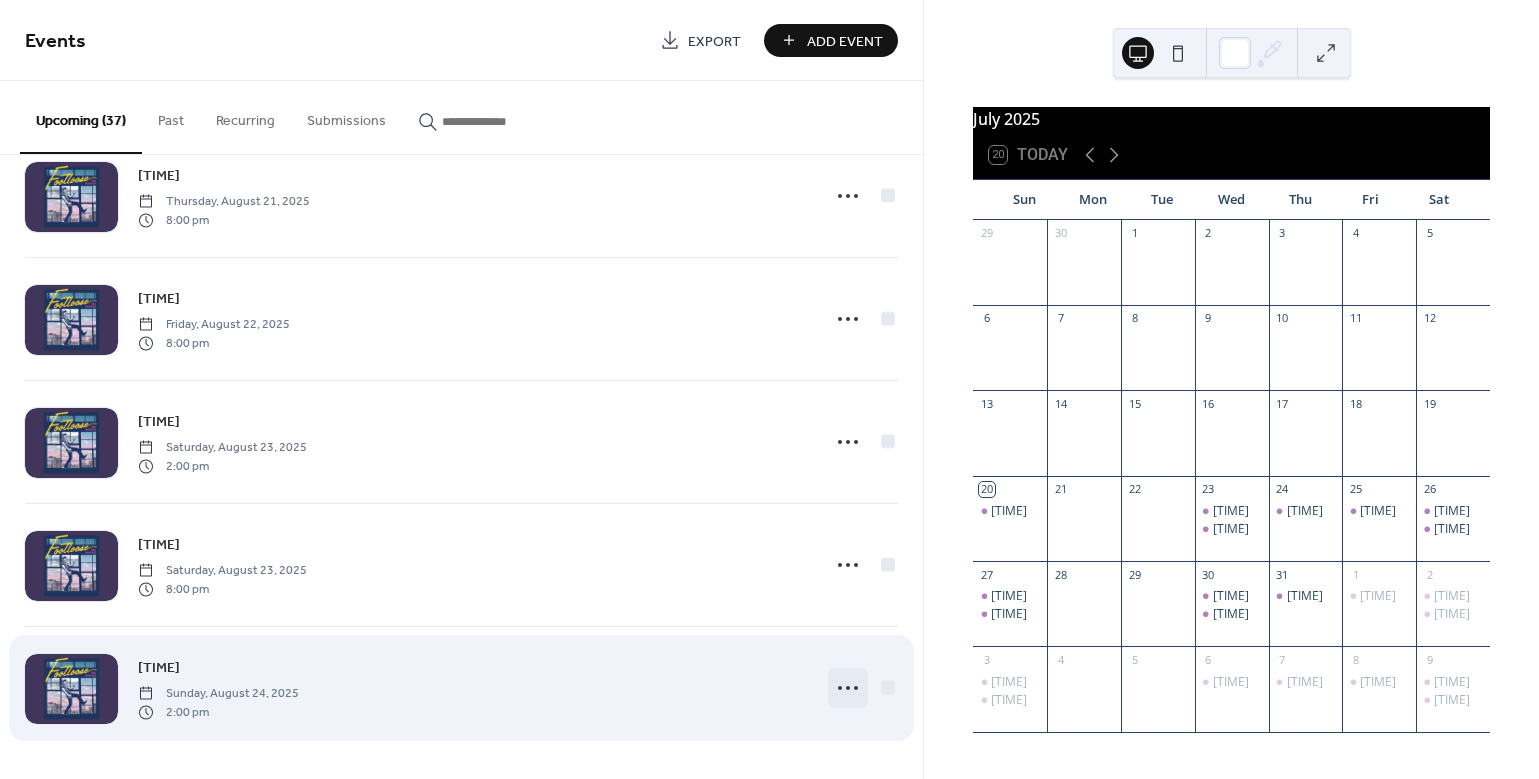 click 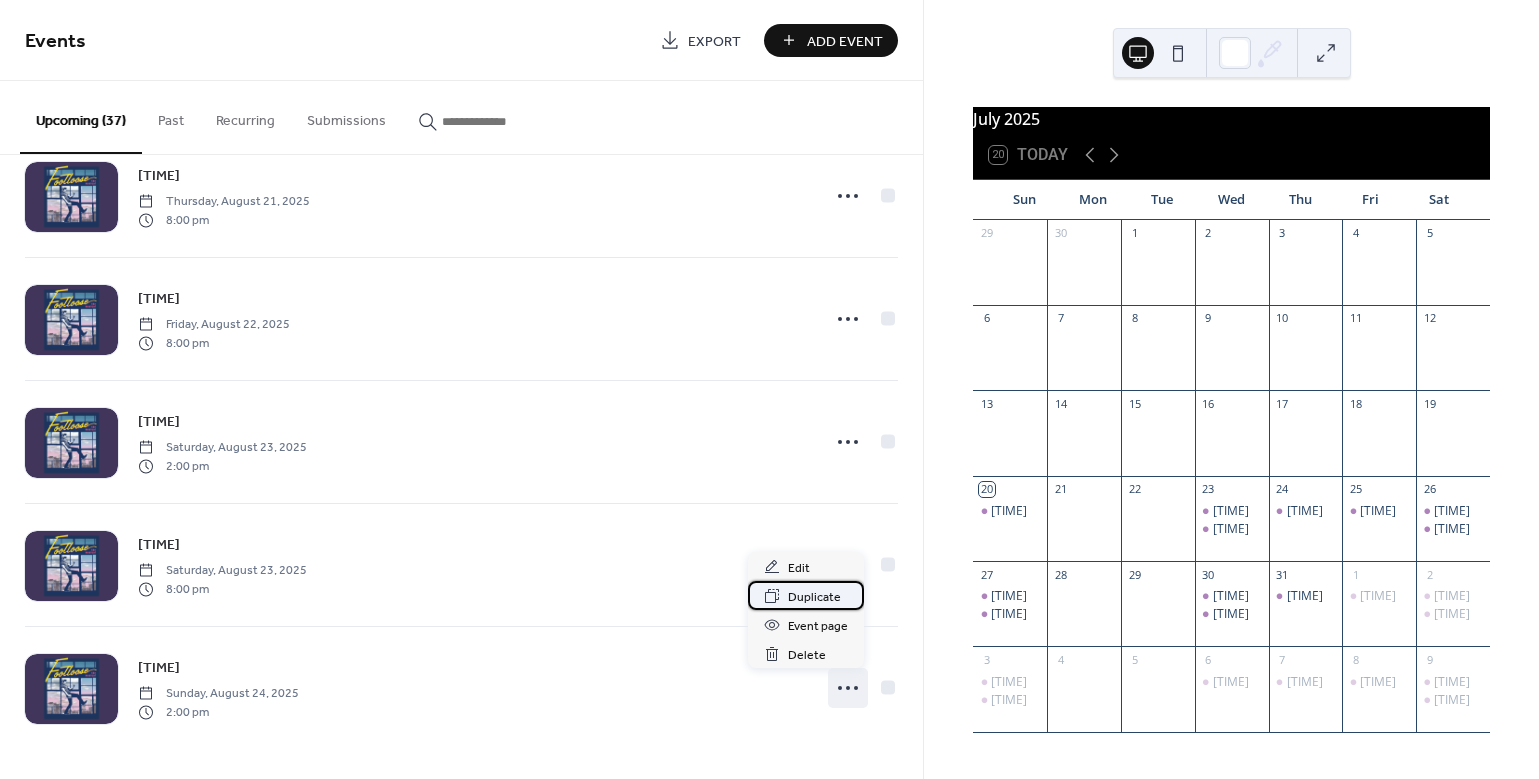 click on "Duplicate" at bounding box center [814, 597] 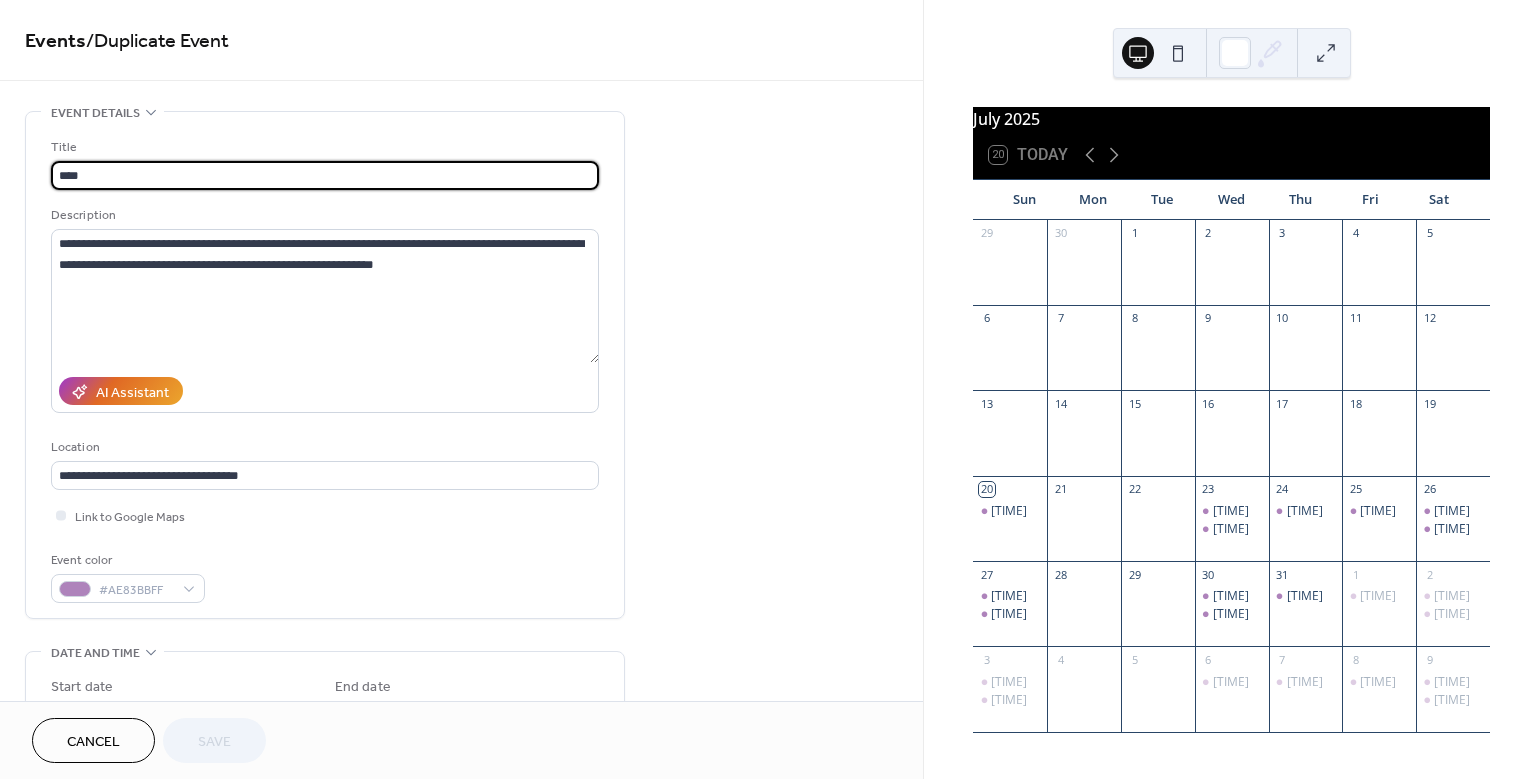 click on "****" at bounding box center (325, 175) 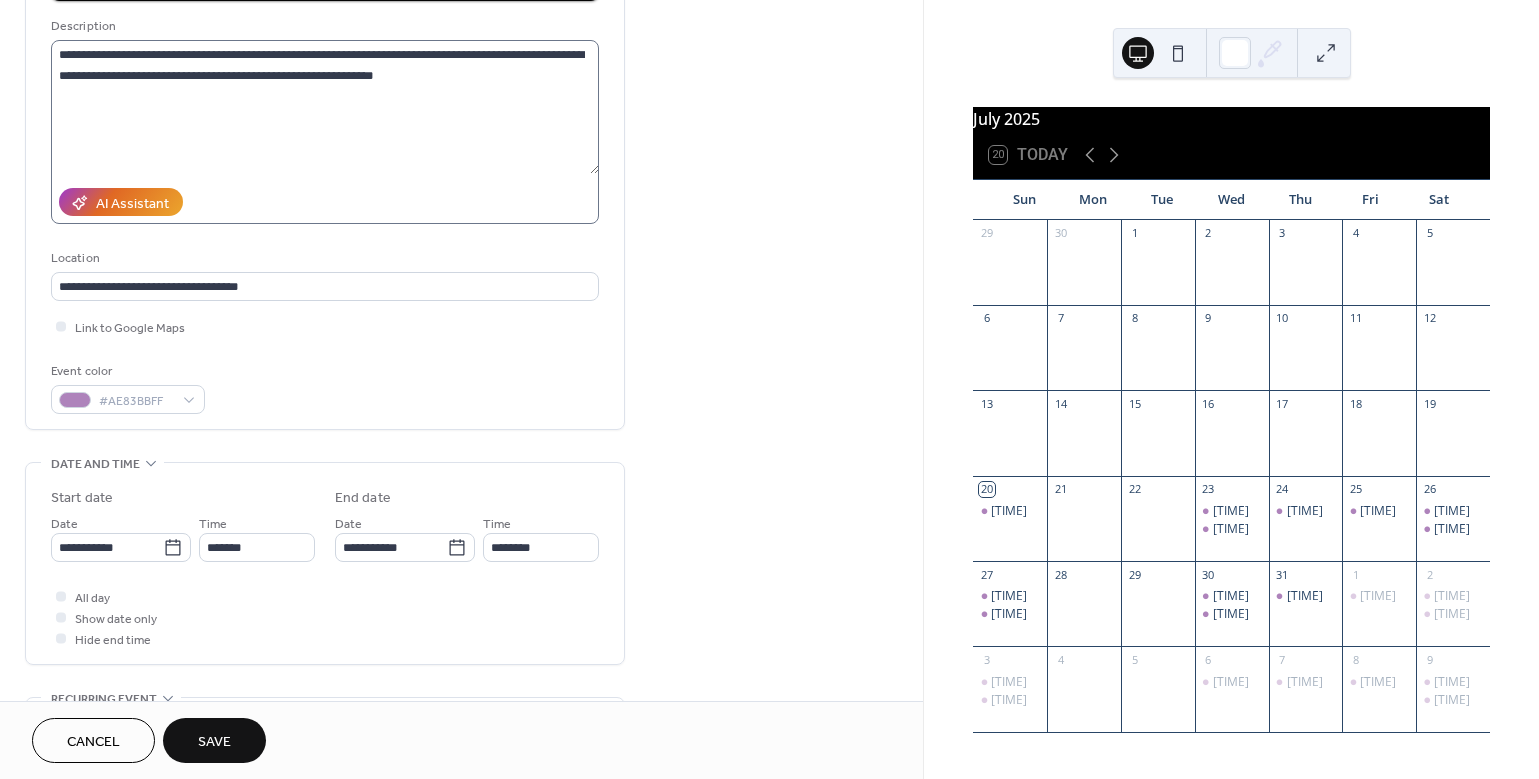scroll, scrollTop: 273, scrollLeft: 0, axis: vertical 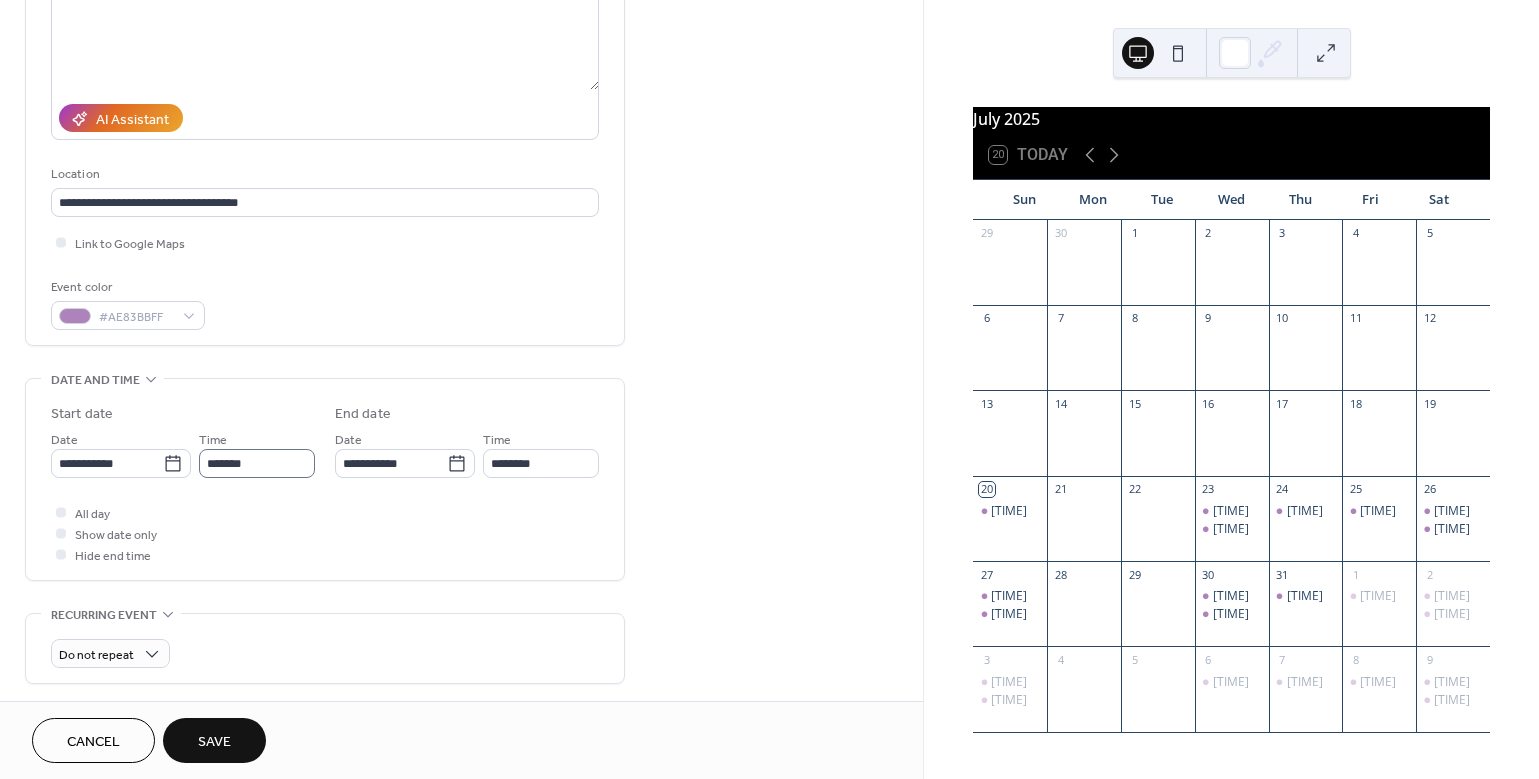 type on "****" 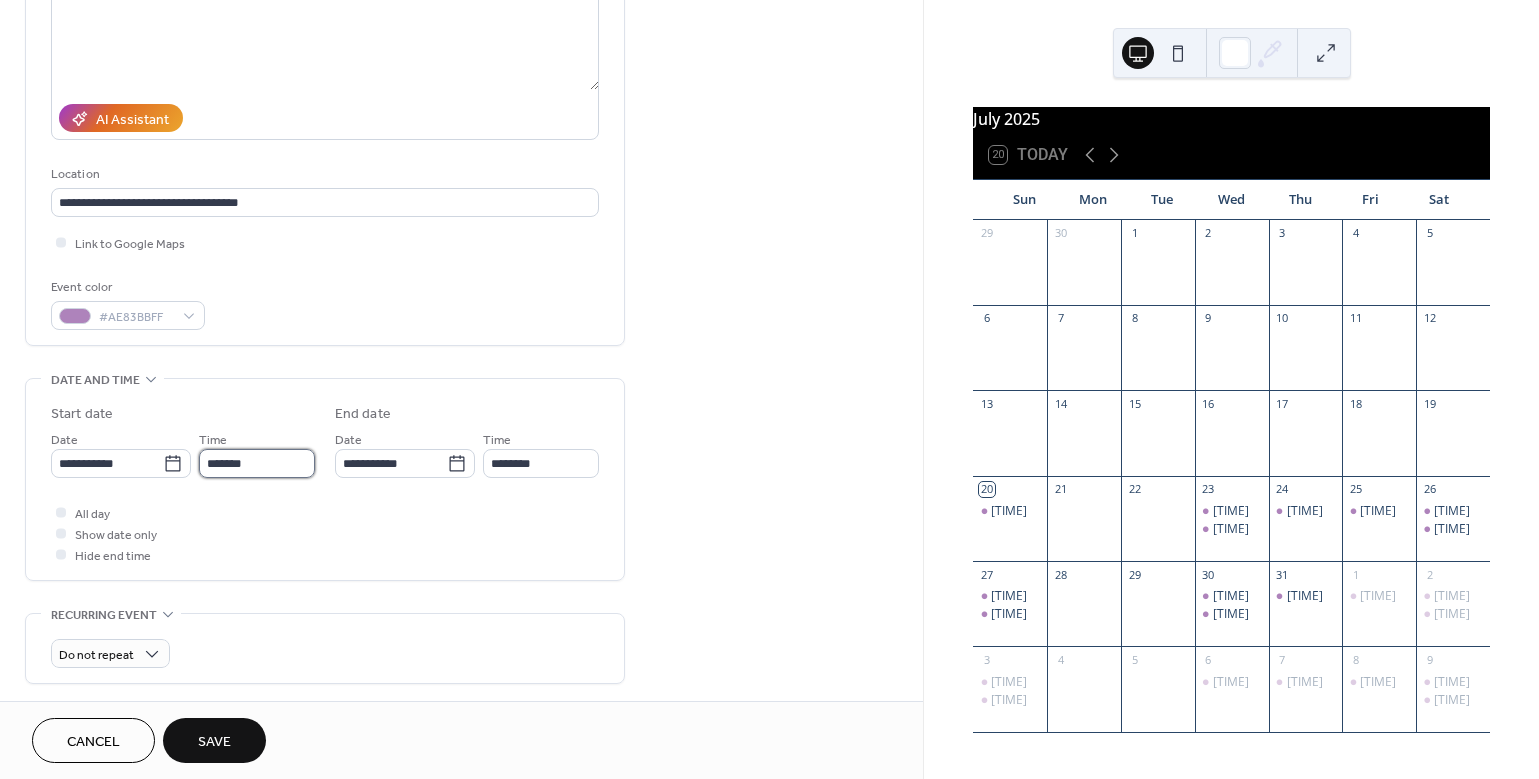 click on "*******" at bounding box center [257, 463] 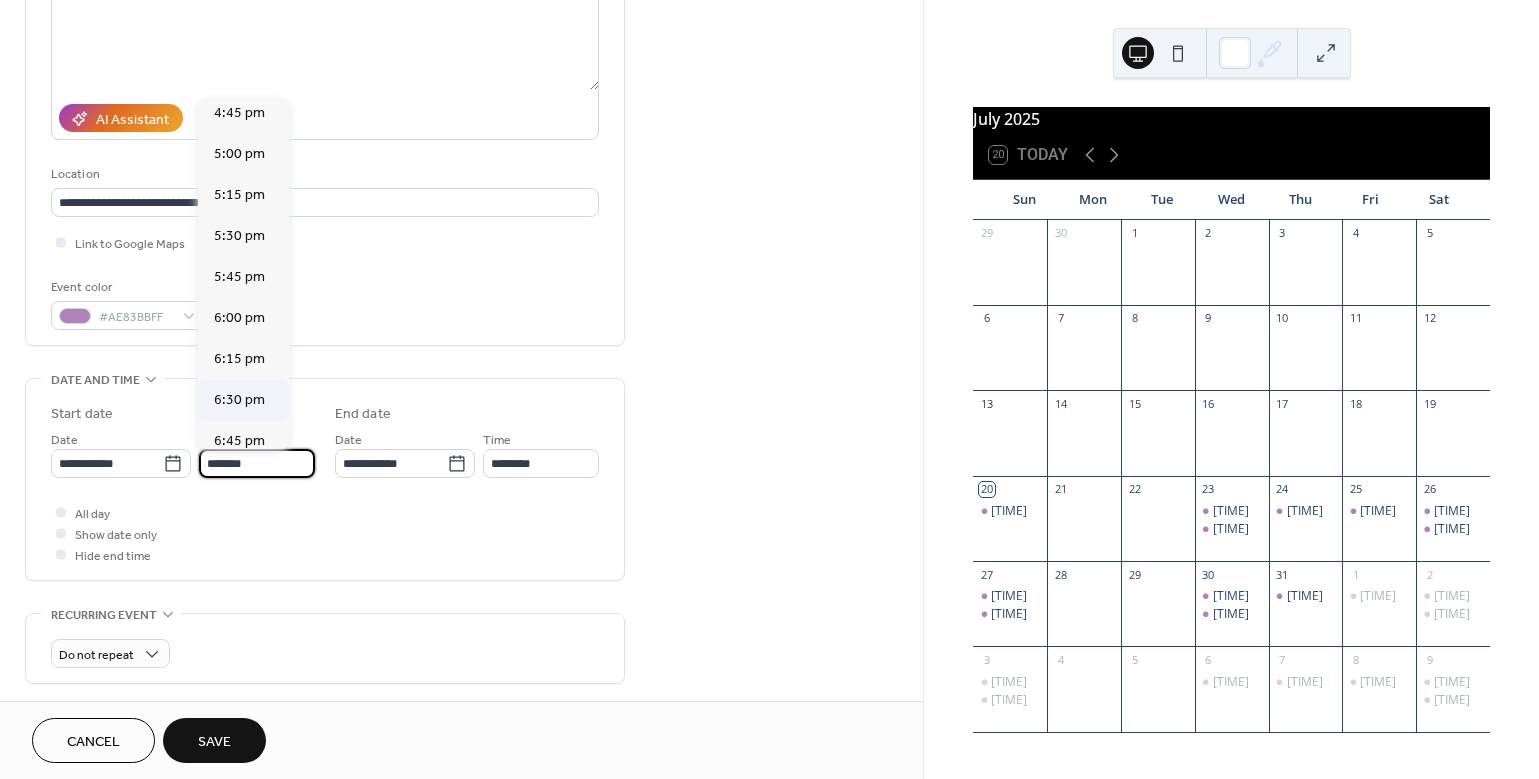 scroll, scrollTop: 2785, scrollLeft: 0, axis: vertical 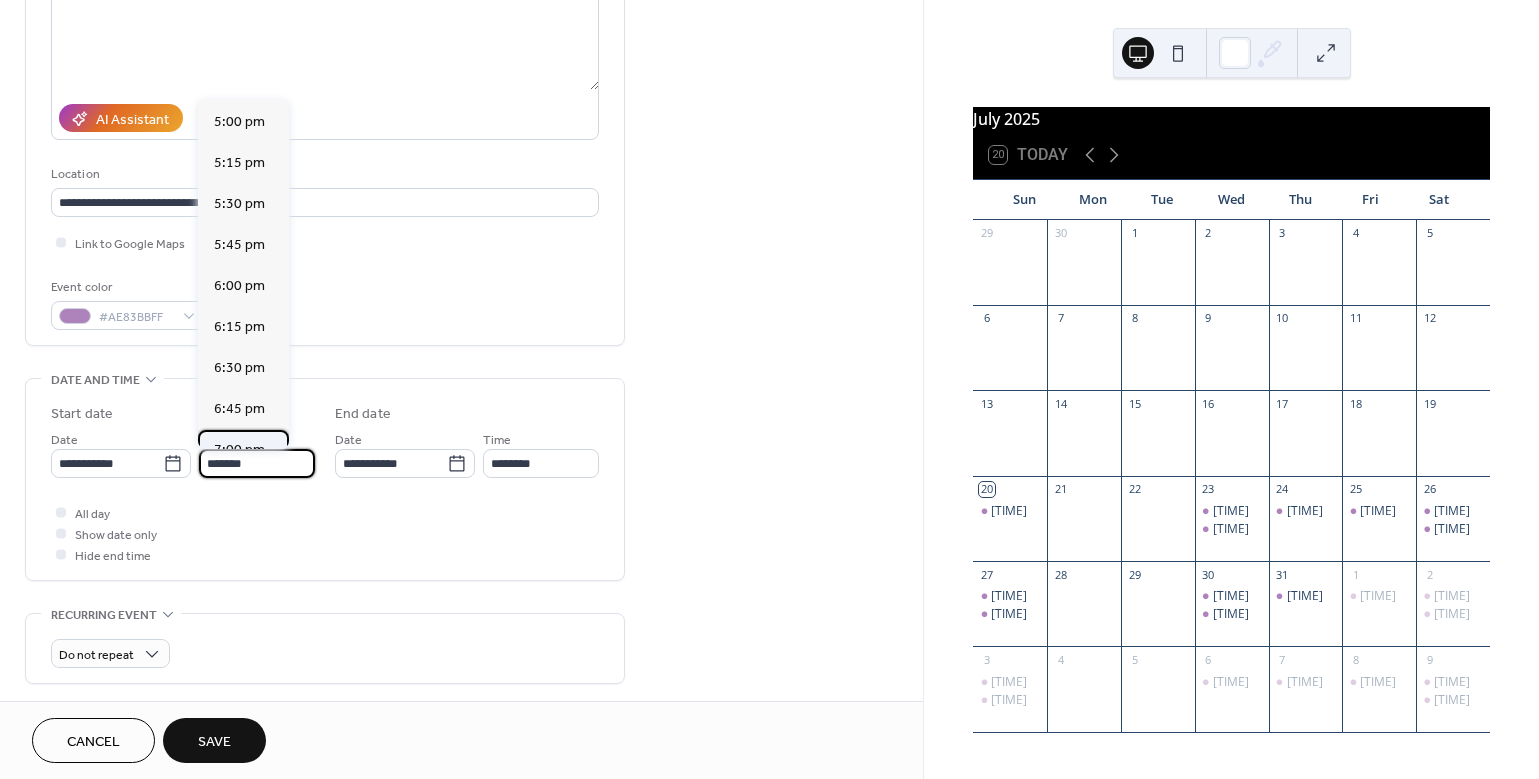 click on "7:00 pm" at bounding box center (239, 450) 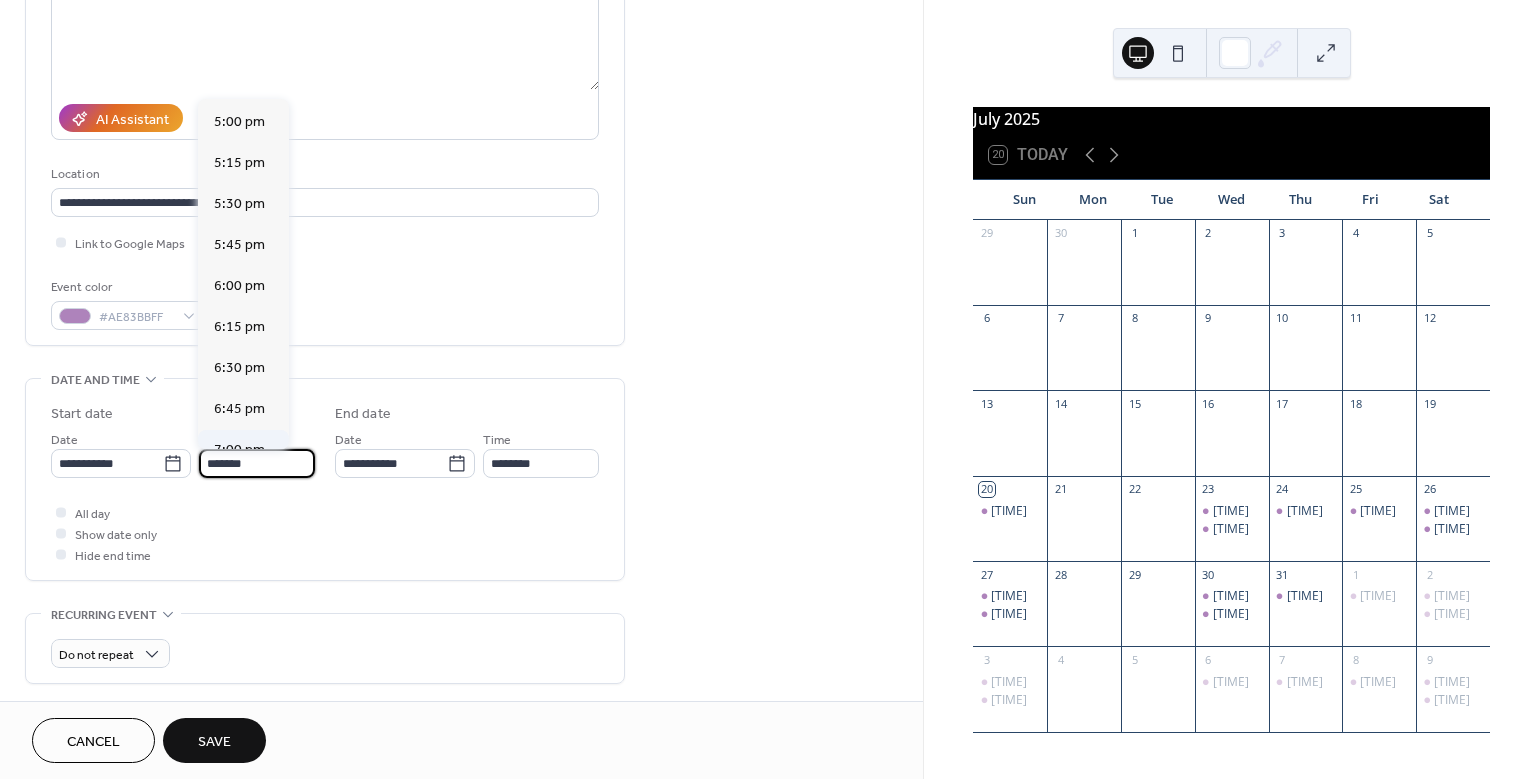 type on "*******" 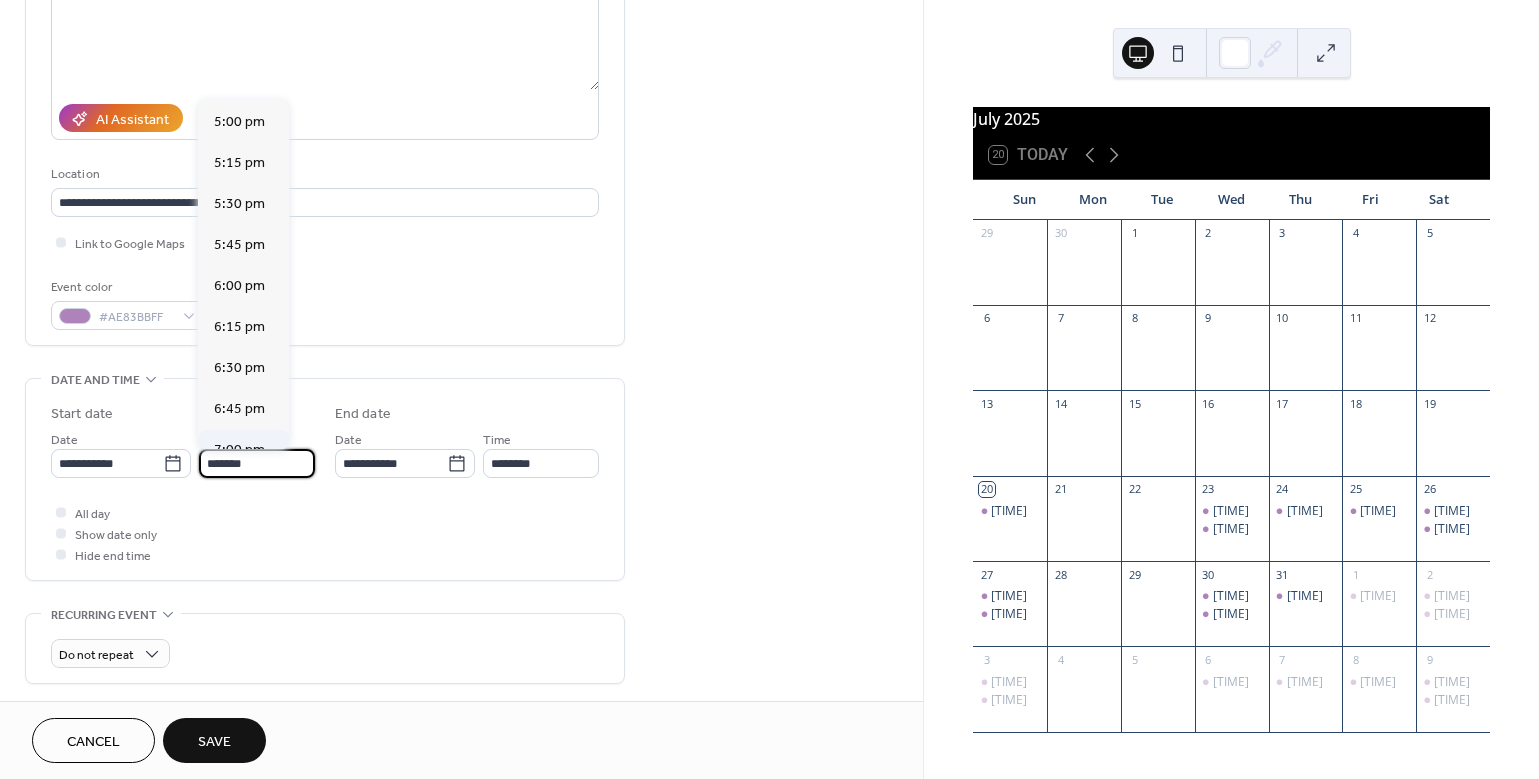type on "**********" 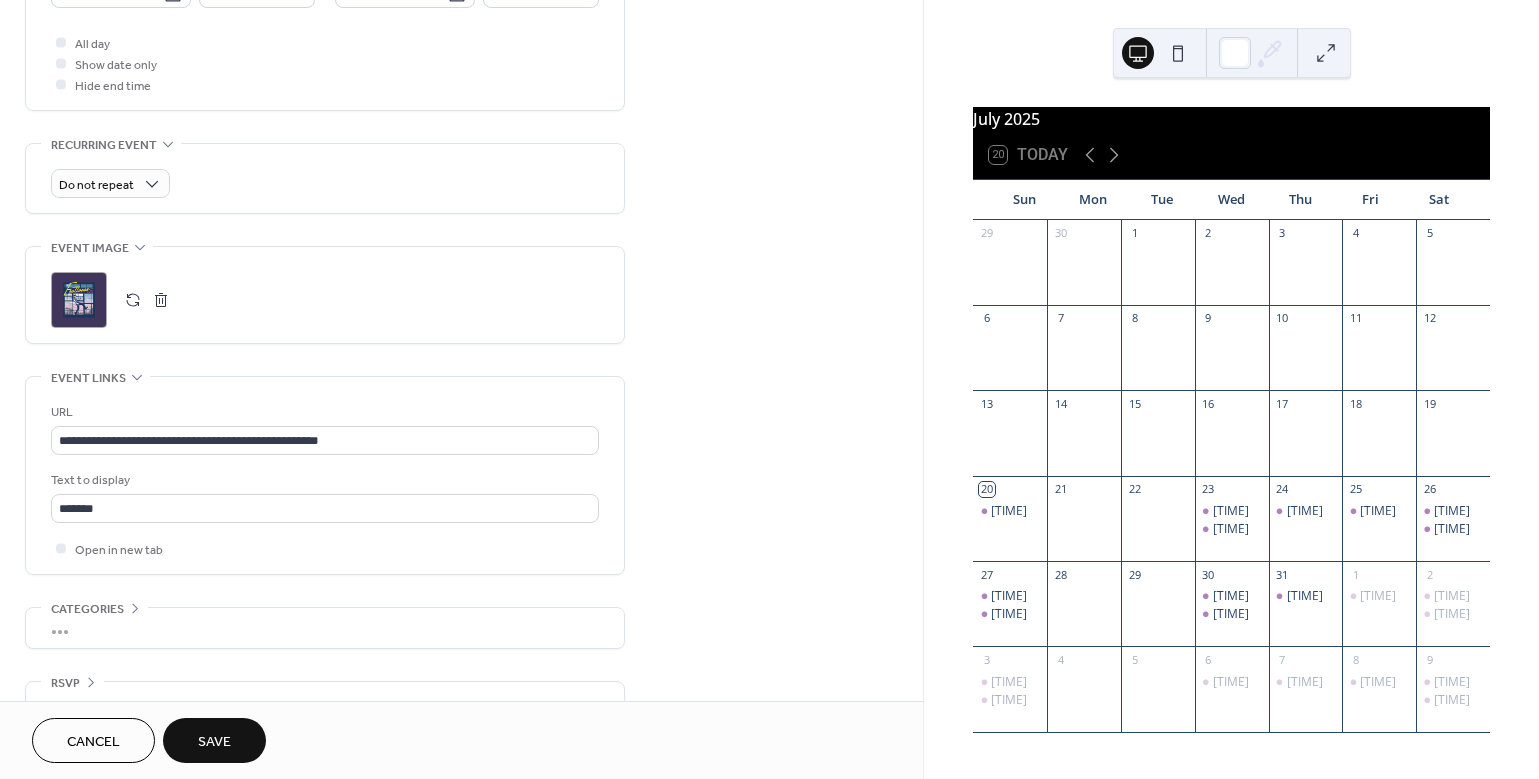 scroll, scrollTop: 785, scrollLeft: 0, axis: vertical 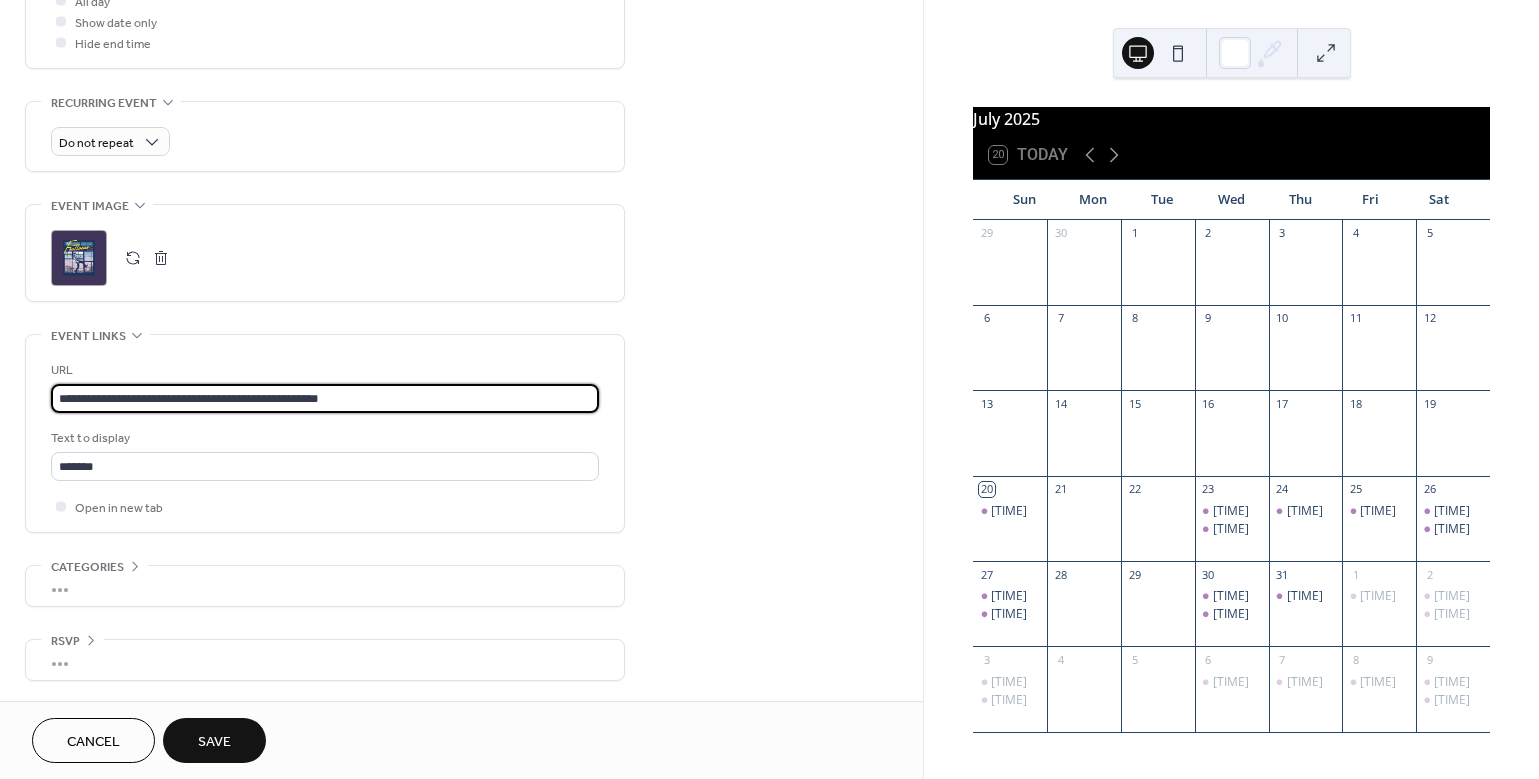 drag, startPoint x: 383, startPoint y: 401, endPoint x: 42, endPoint y: 382, distance: 341.5289 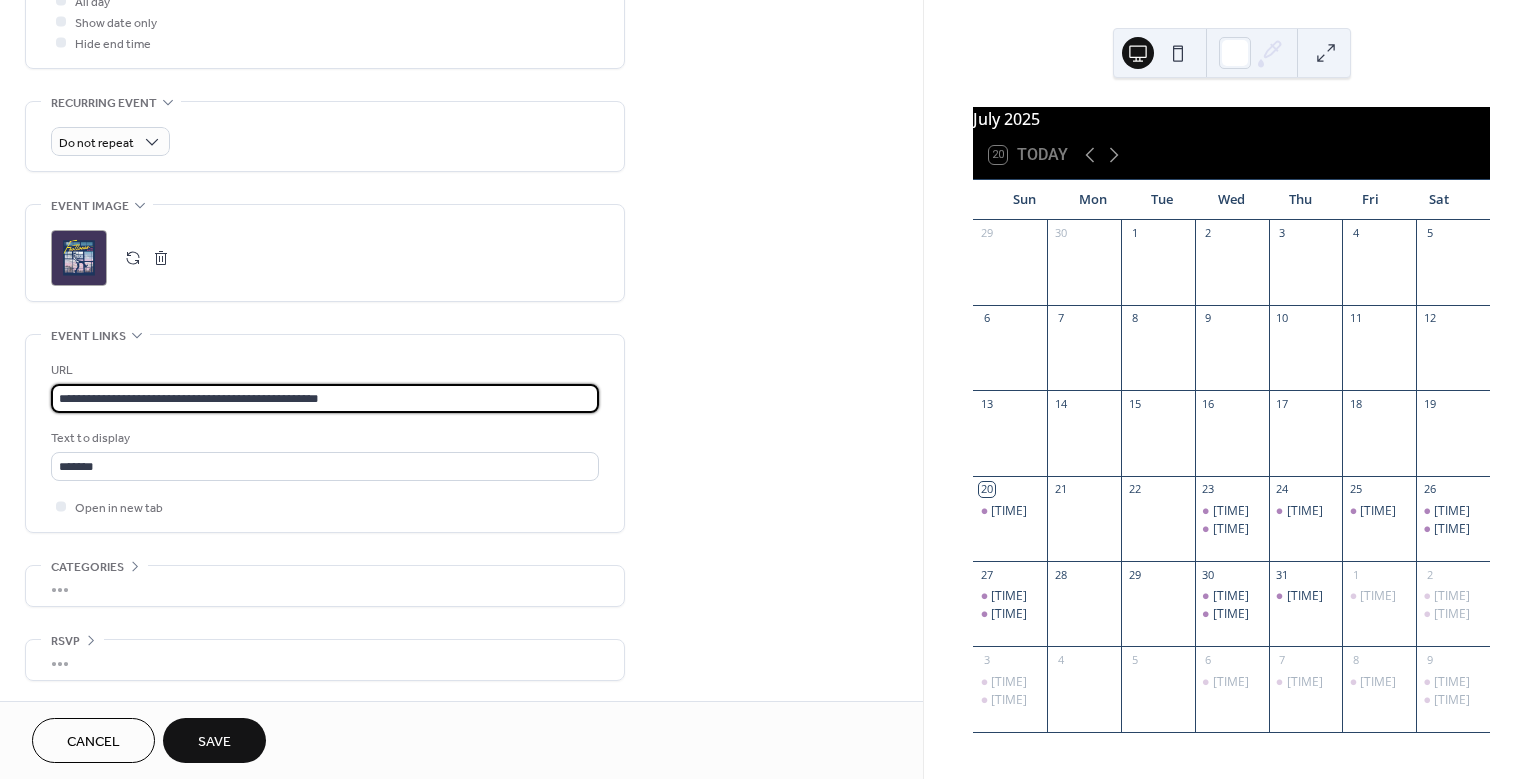 click on "**********" at bounding box center [325, 433] 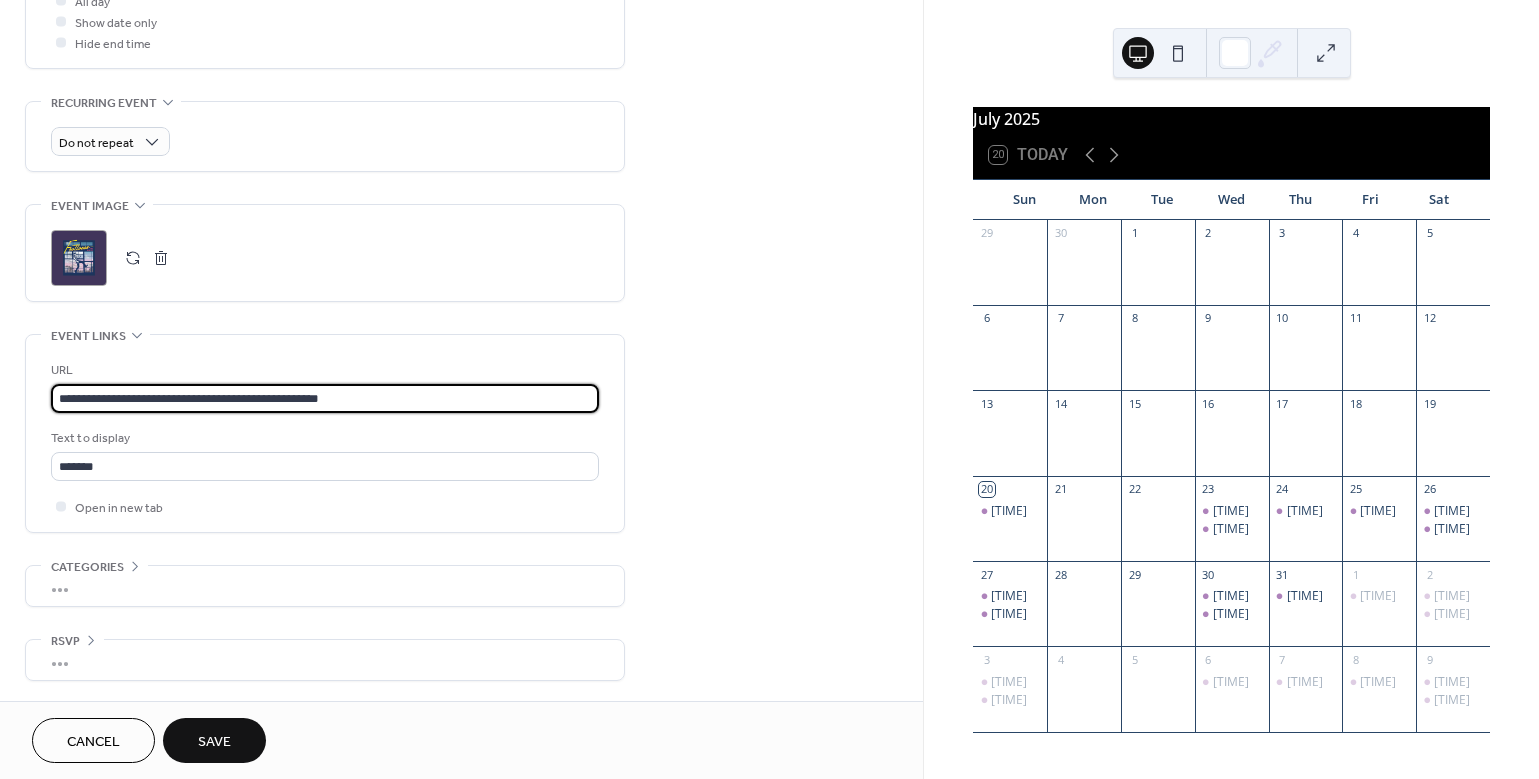 paste on "**" 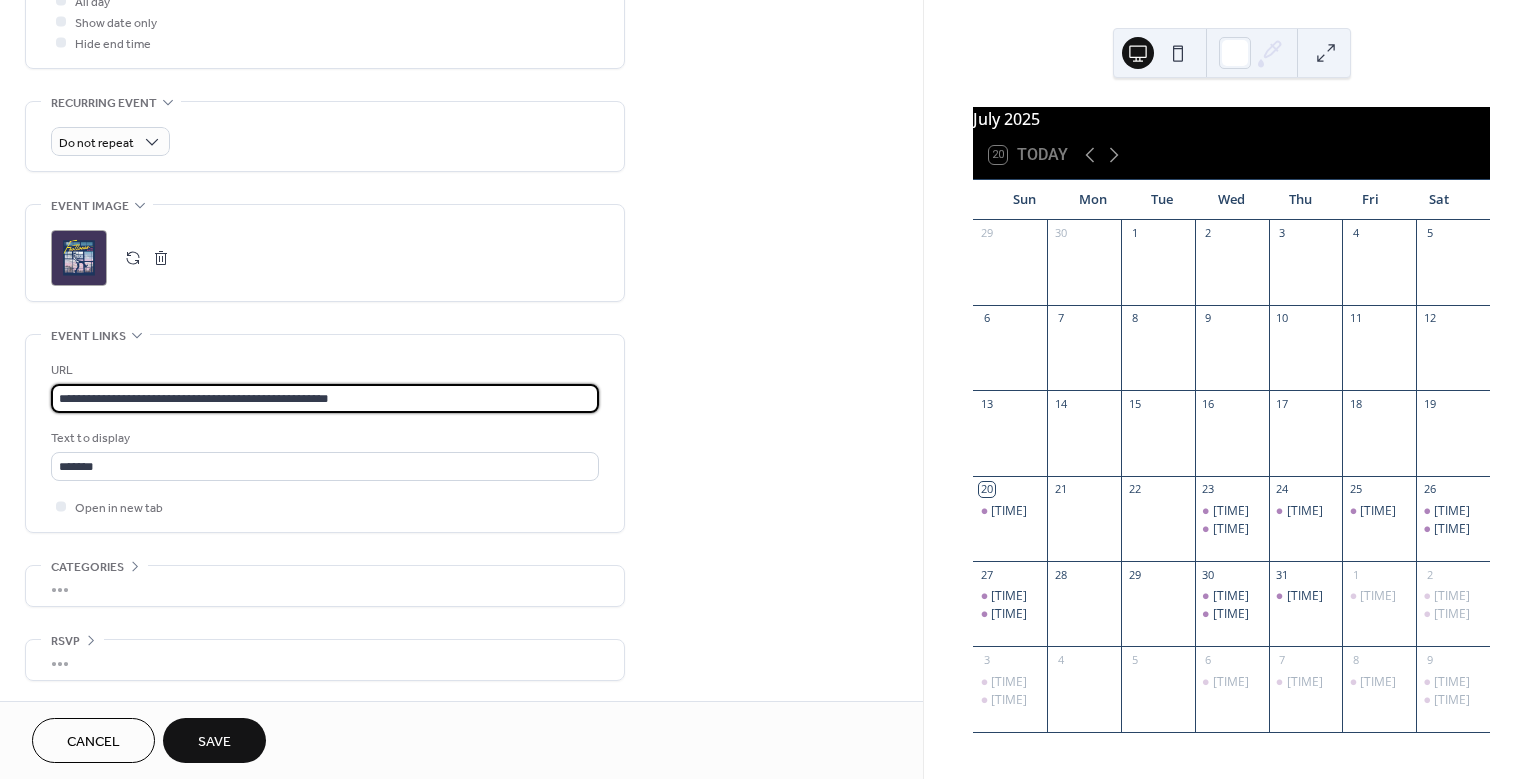 type on "**********" 